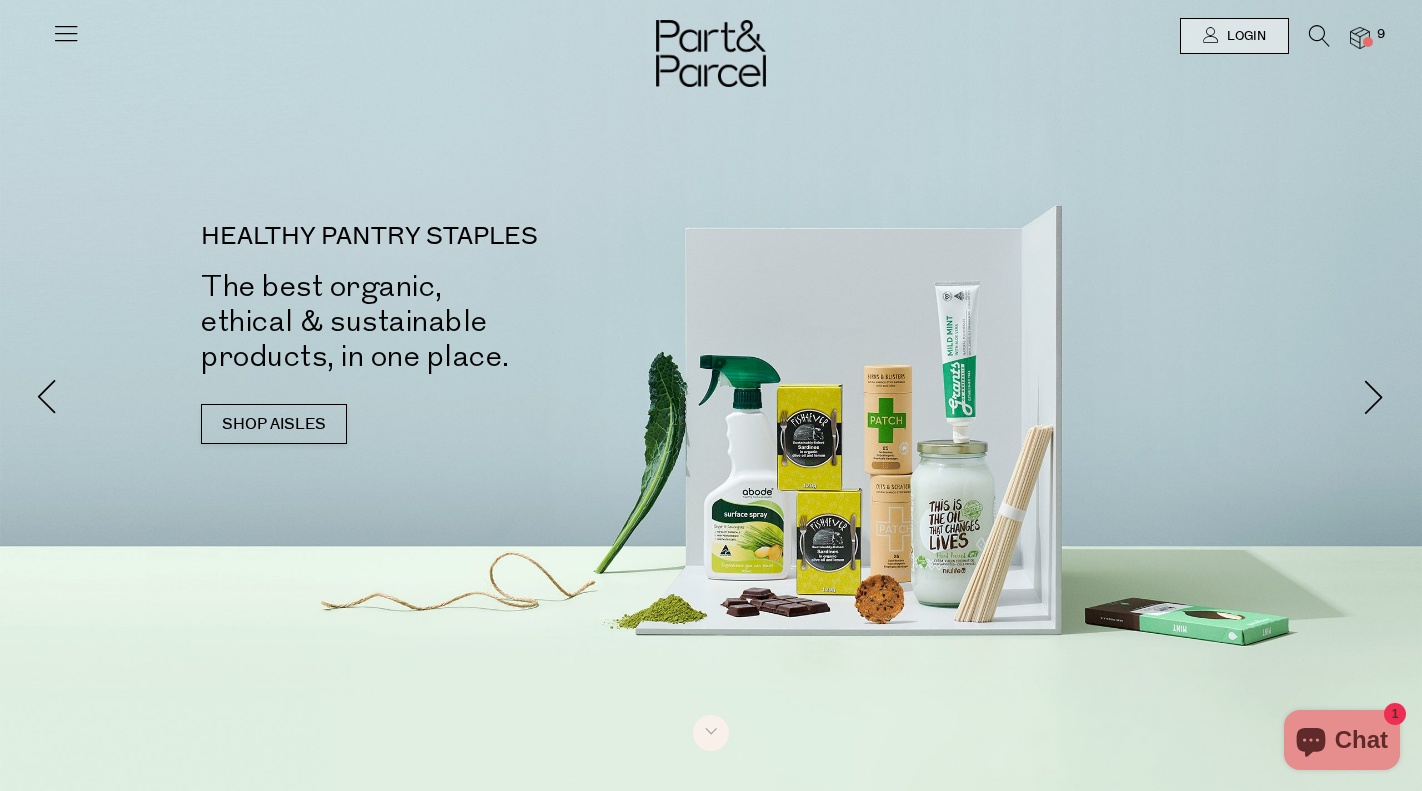 scroll, scrollTop: 0, scrollLeft: 0, axis: both 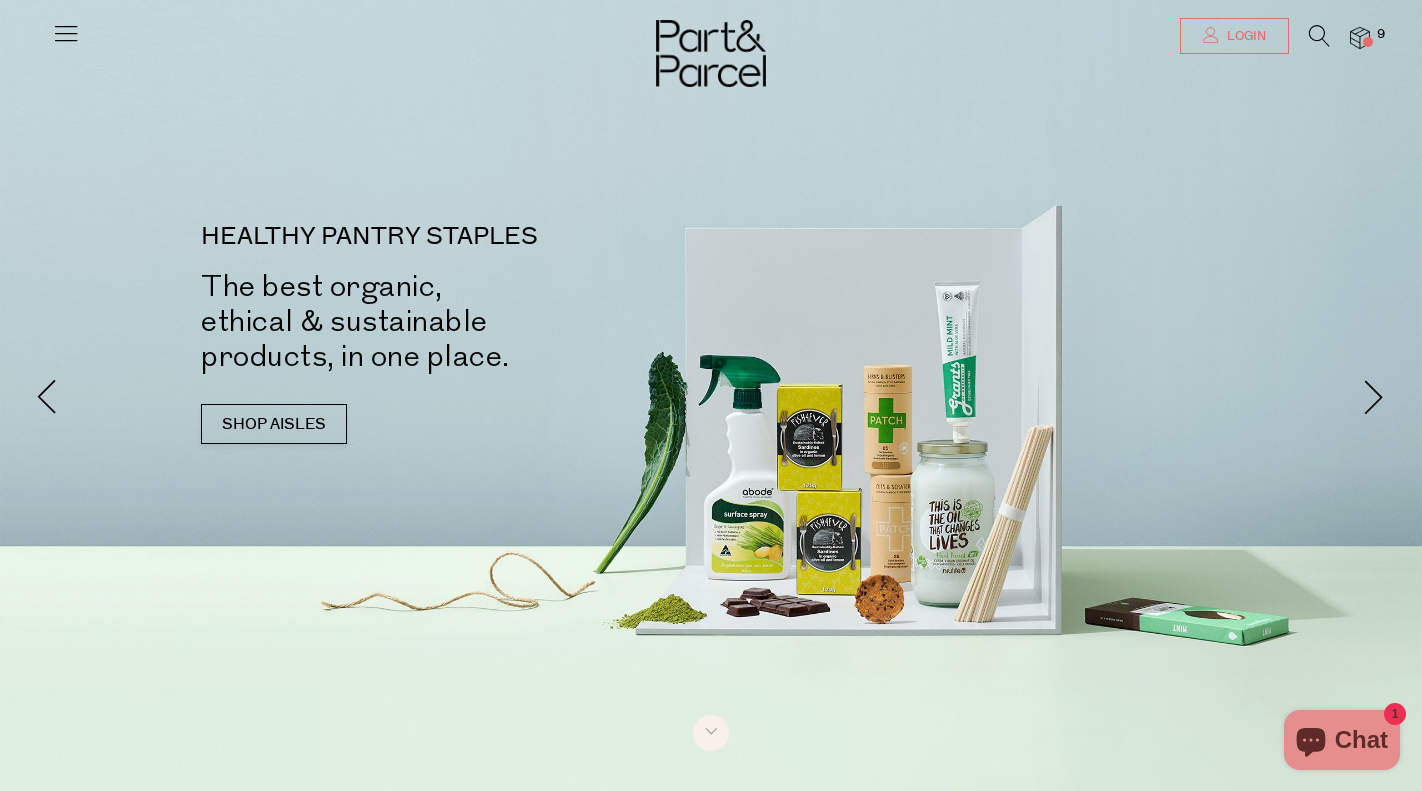 click on "Login" at bounding box center [1234, 36] 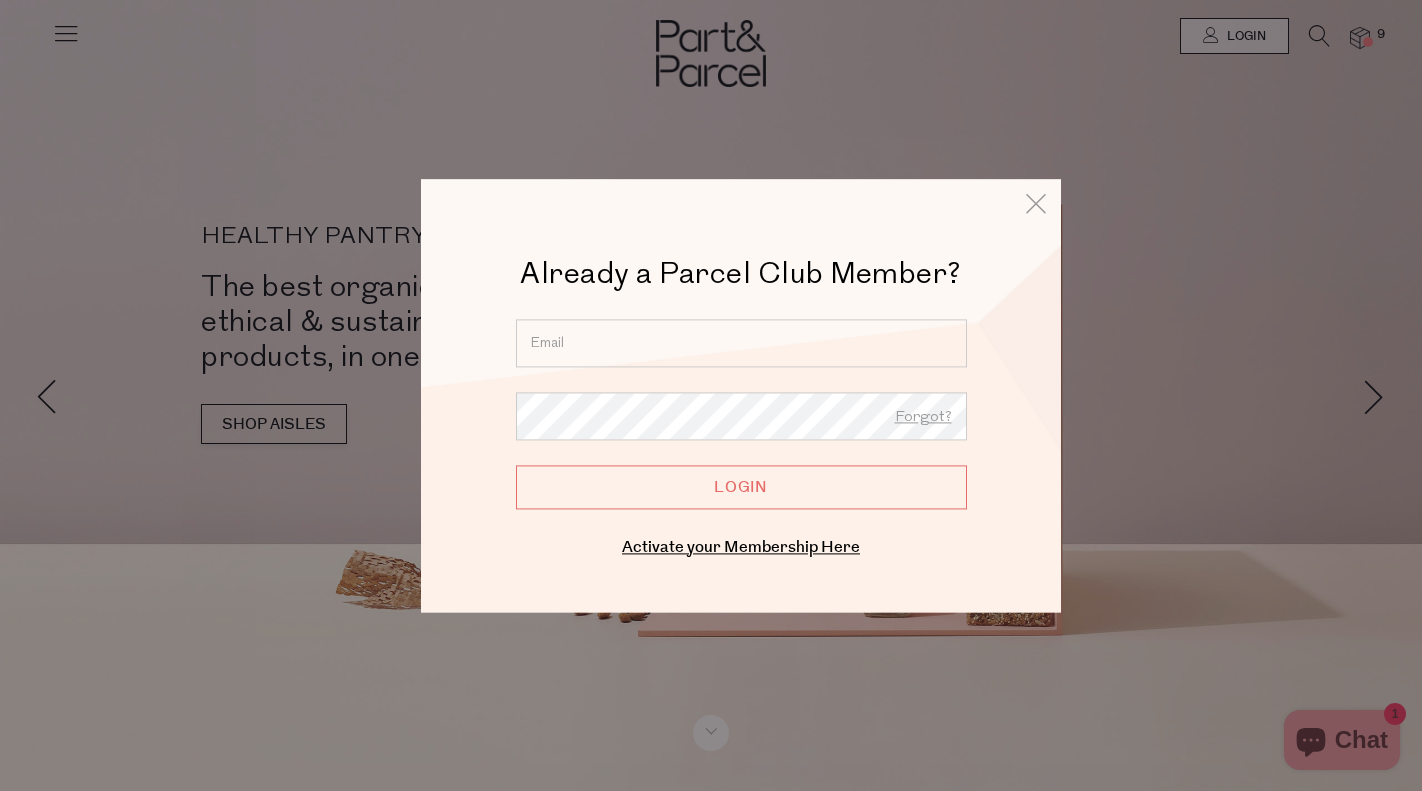 type on "fionajdeegan@outlook.com" 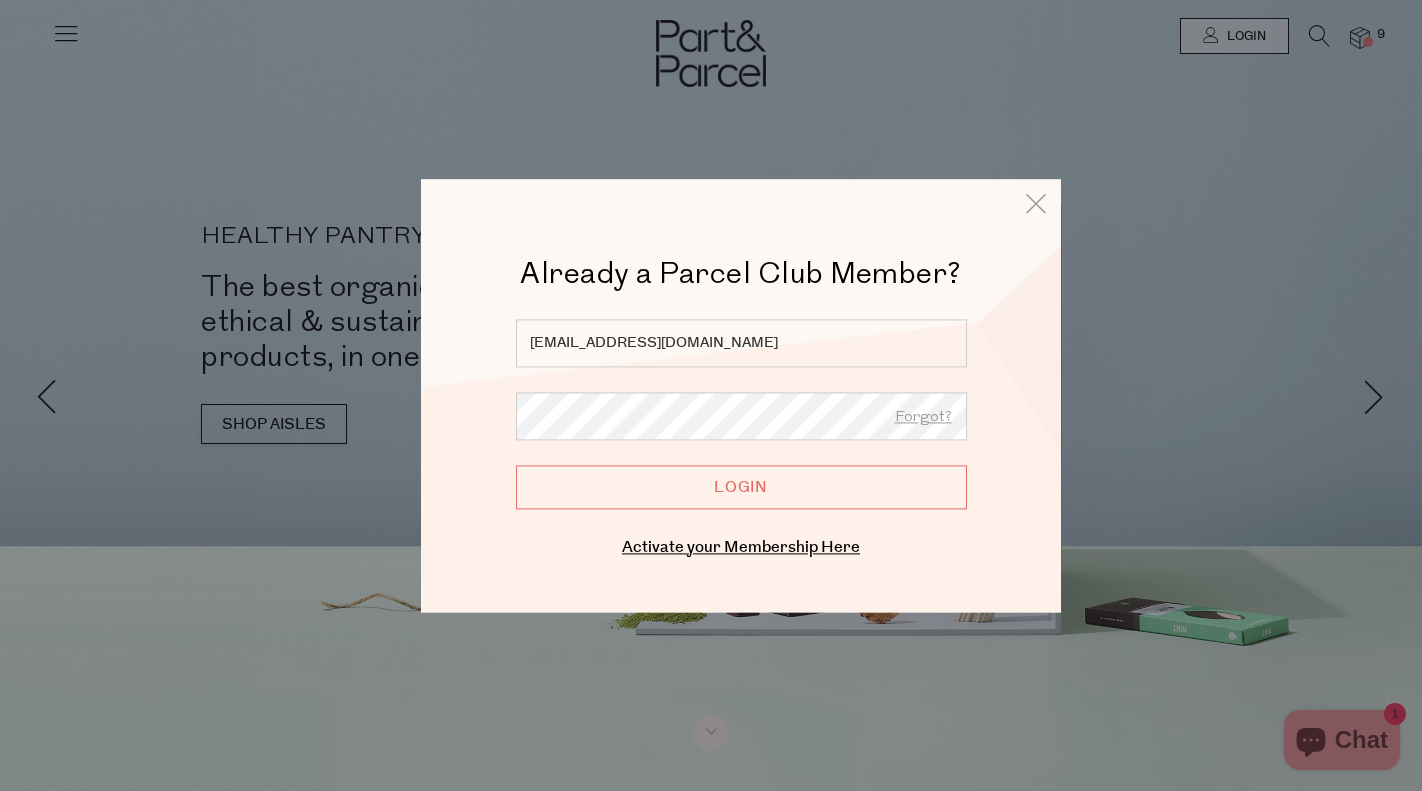 click on "Login" at bounding box center [741, 487] 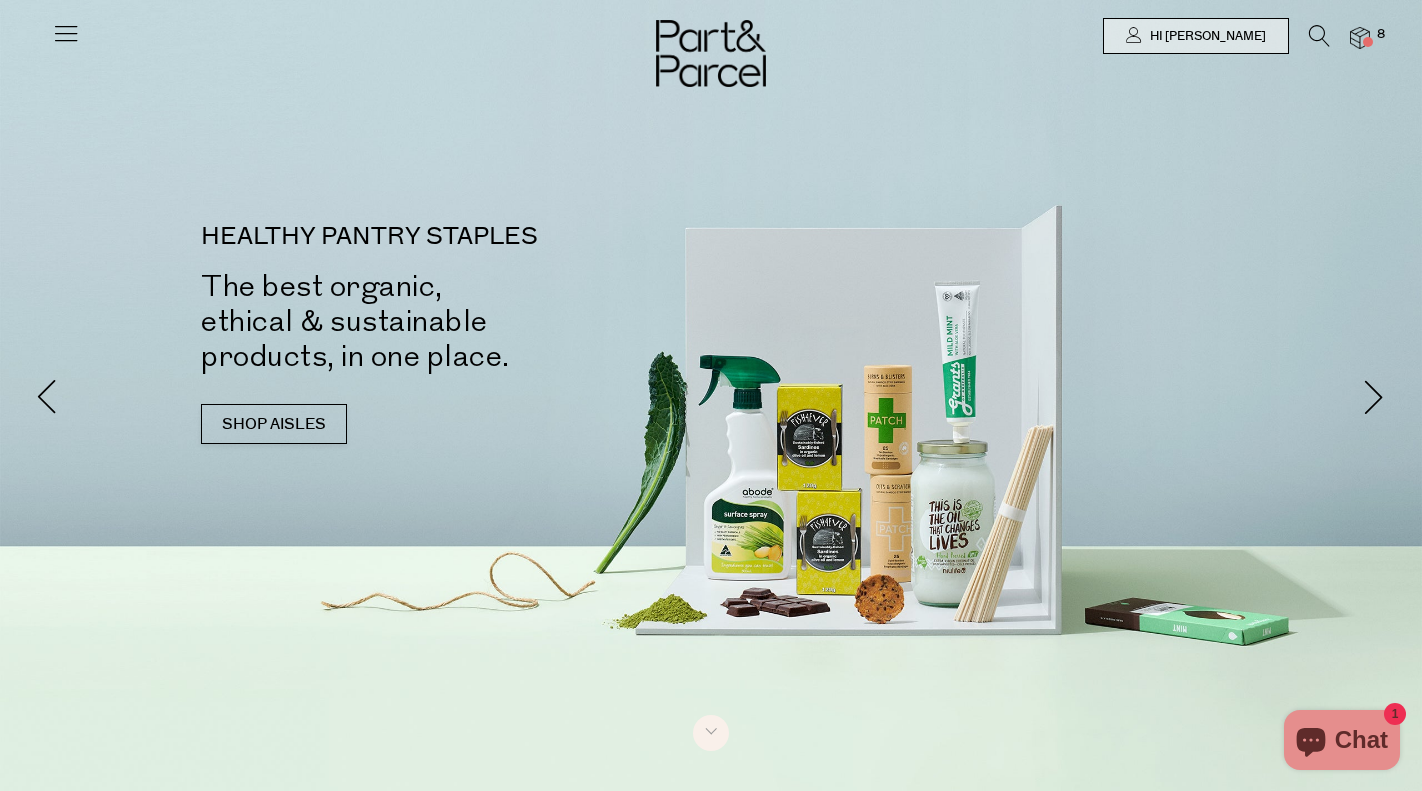 scroll, scrollTop: 0, scrollLeft: 0, axis: both 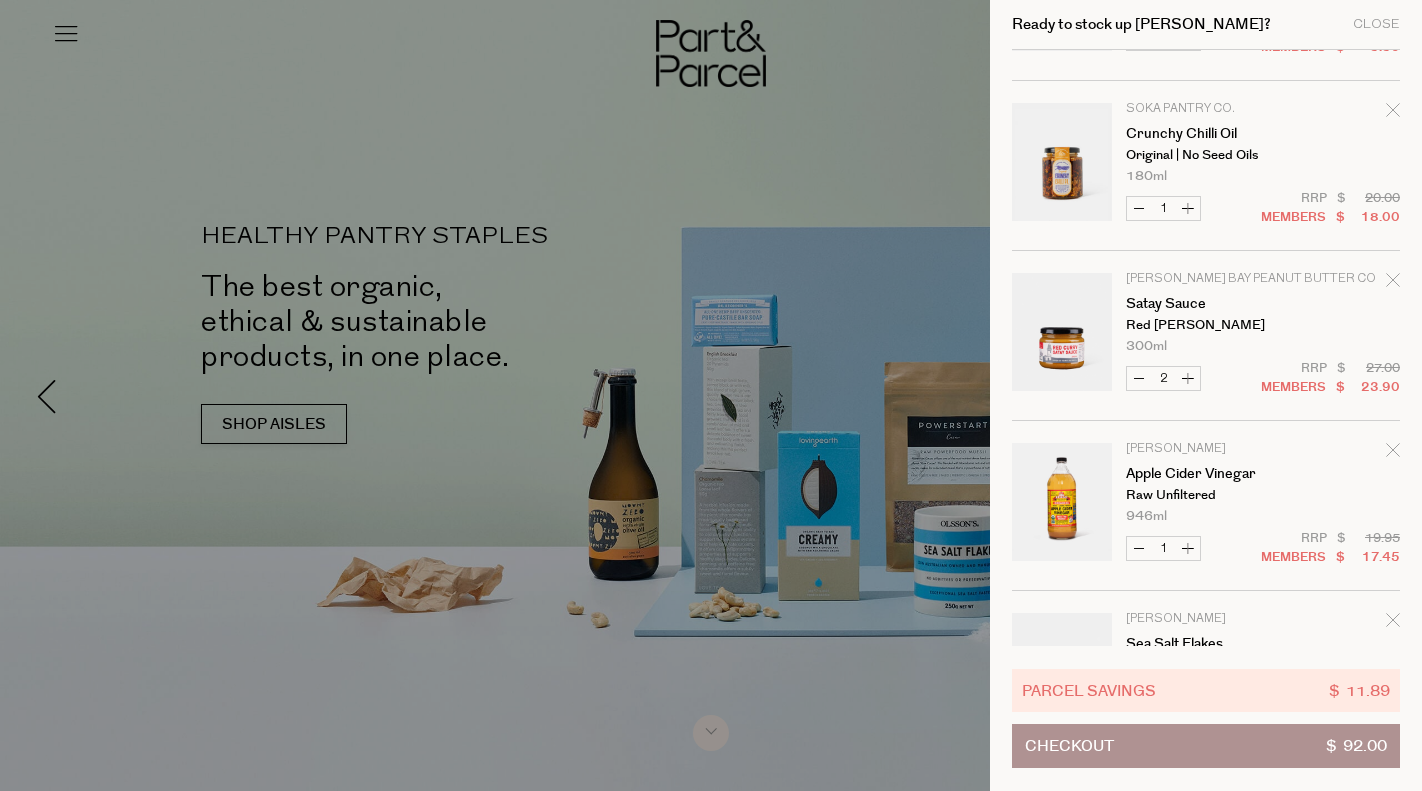 click on "Decrease Satay Sauce" at bounding box center (1139, 378) 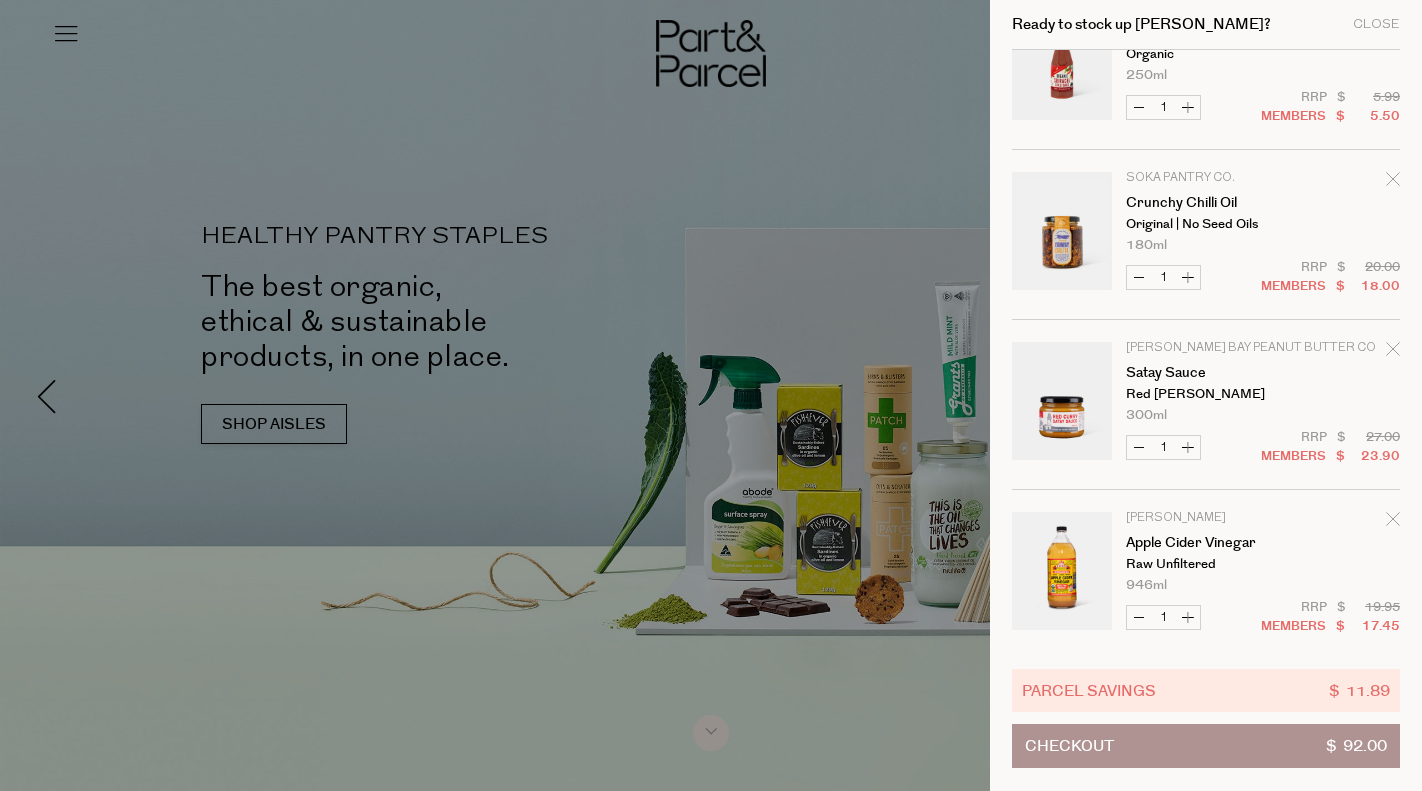 scroll, scrollTop: 401, scrollLeft: 0, axis: vertical 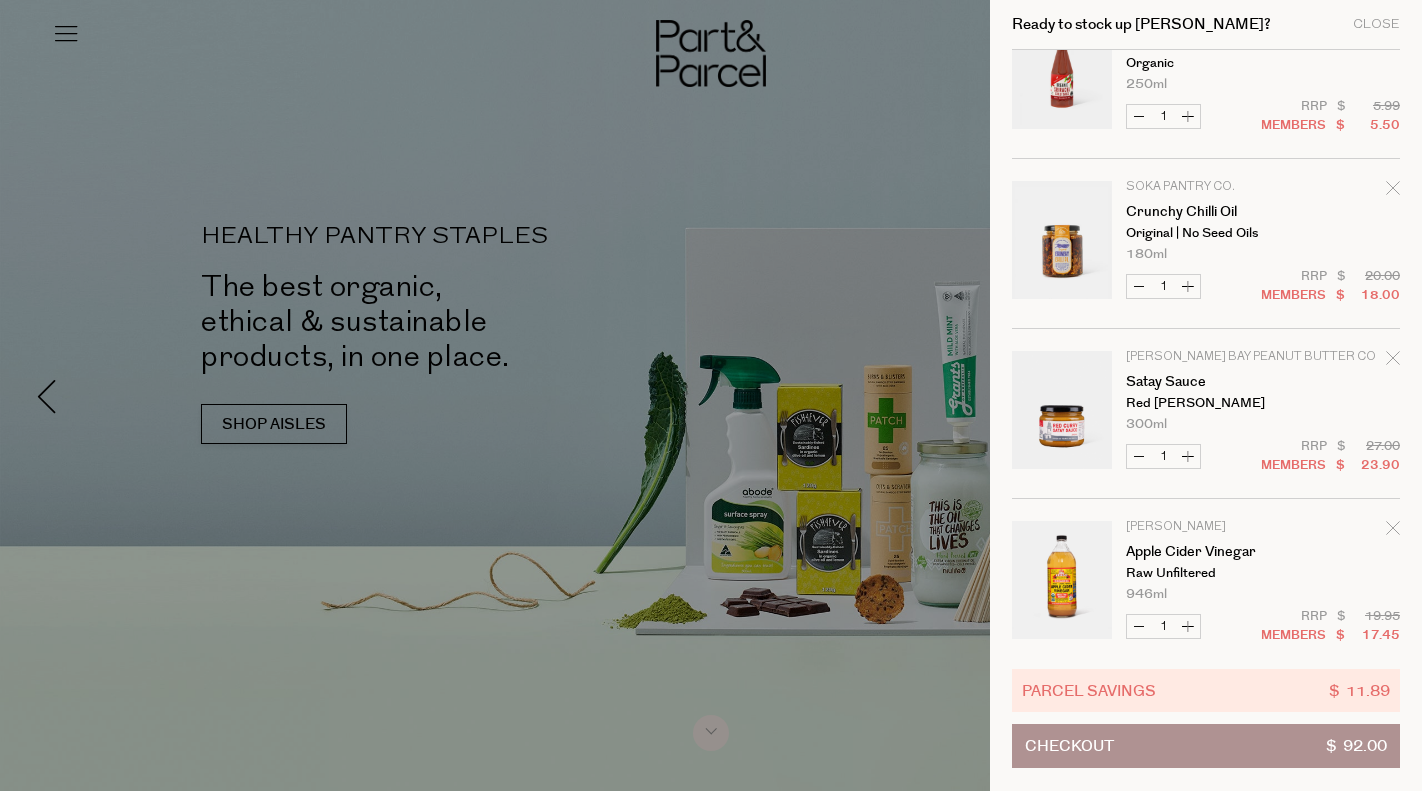 click 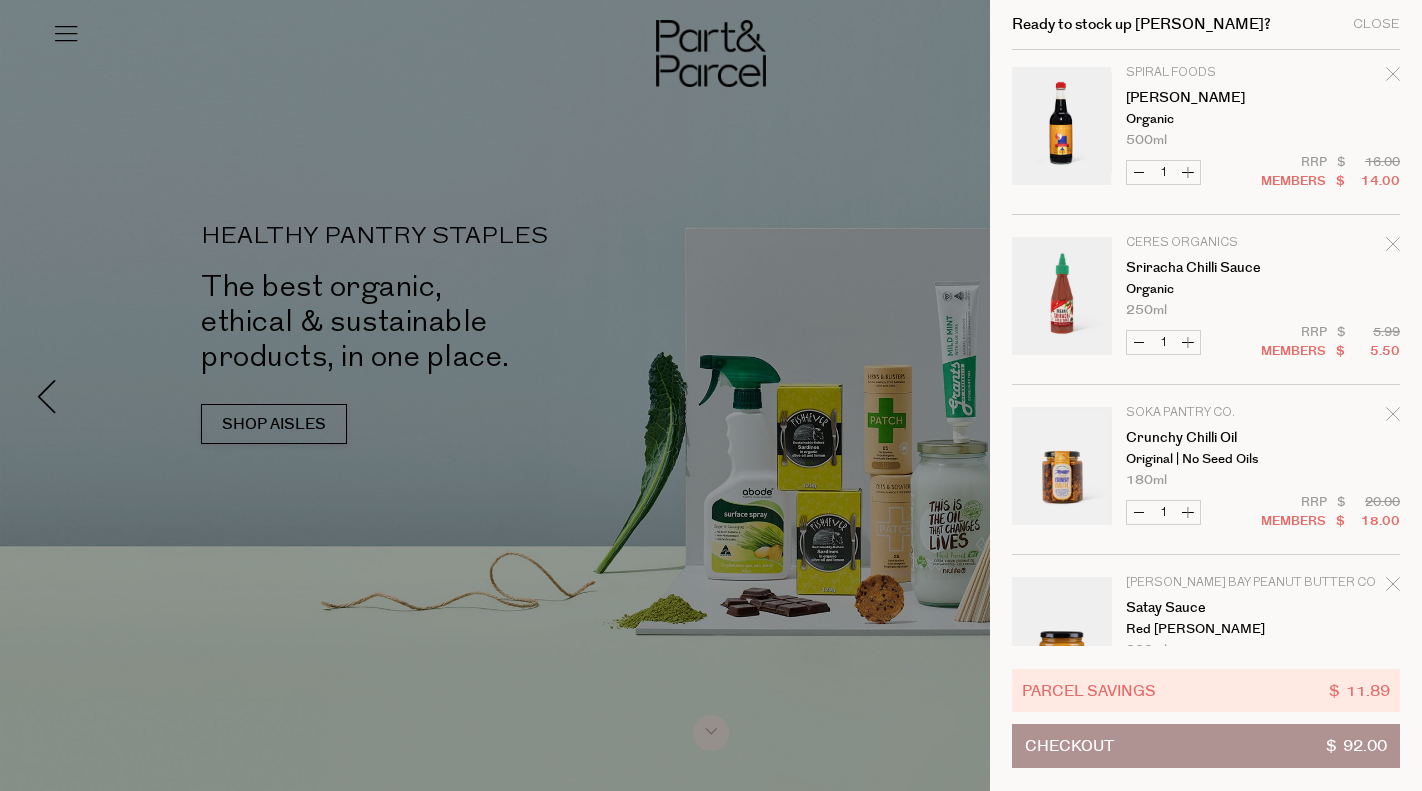 scroll, scrollTop: 173, scrollLeft: 0, axis: vertical 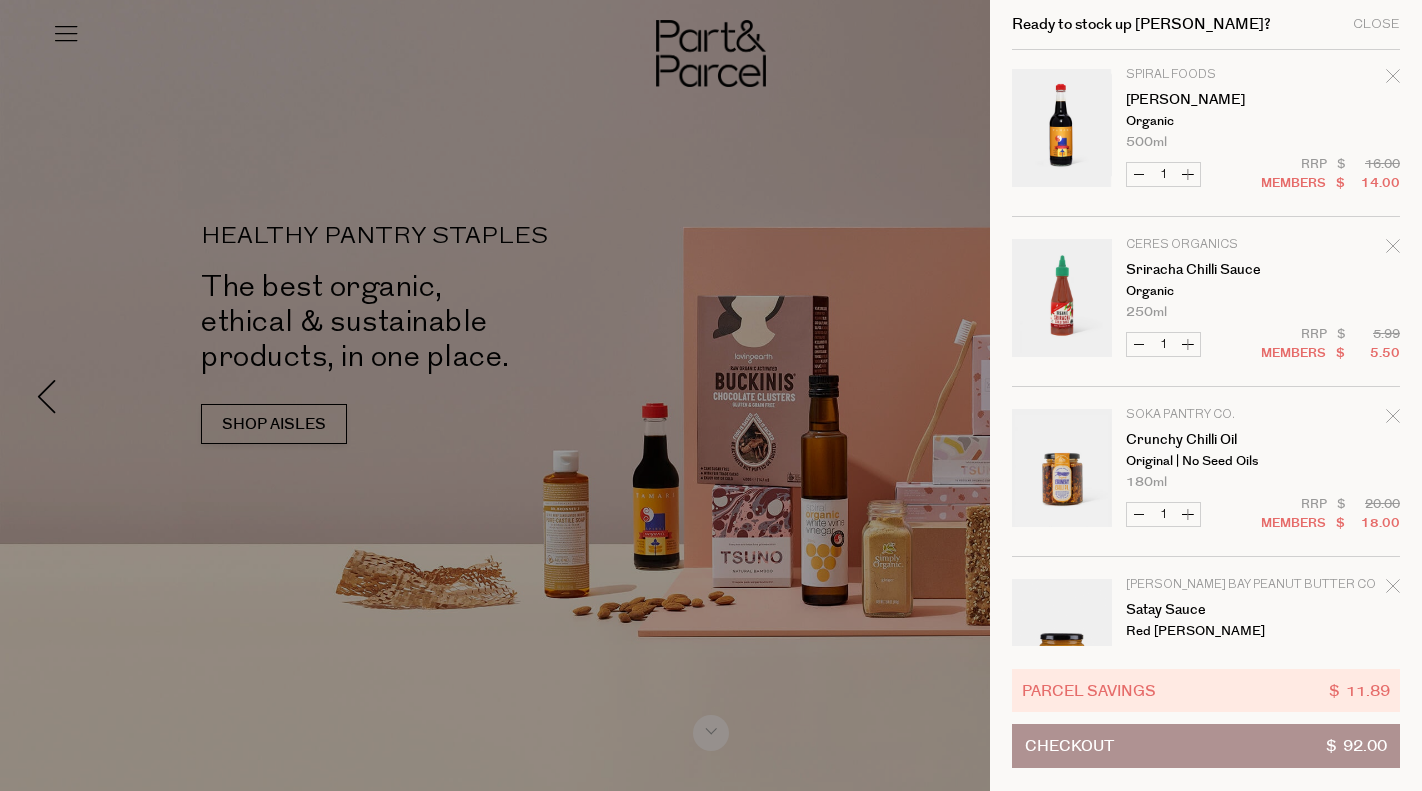 click 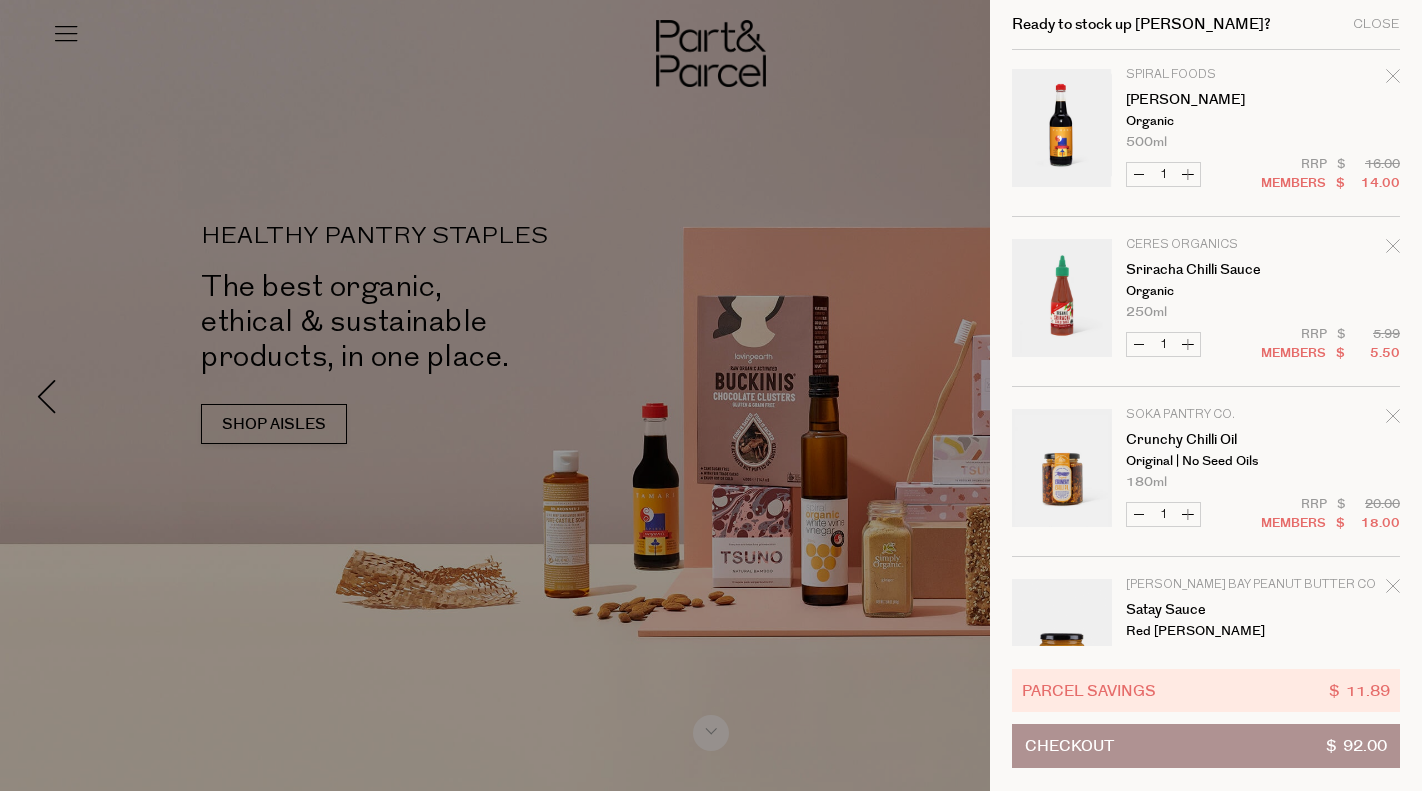 click on "Decrease Crunchy Chilli Oil" at bounding box center (1139, 514) 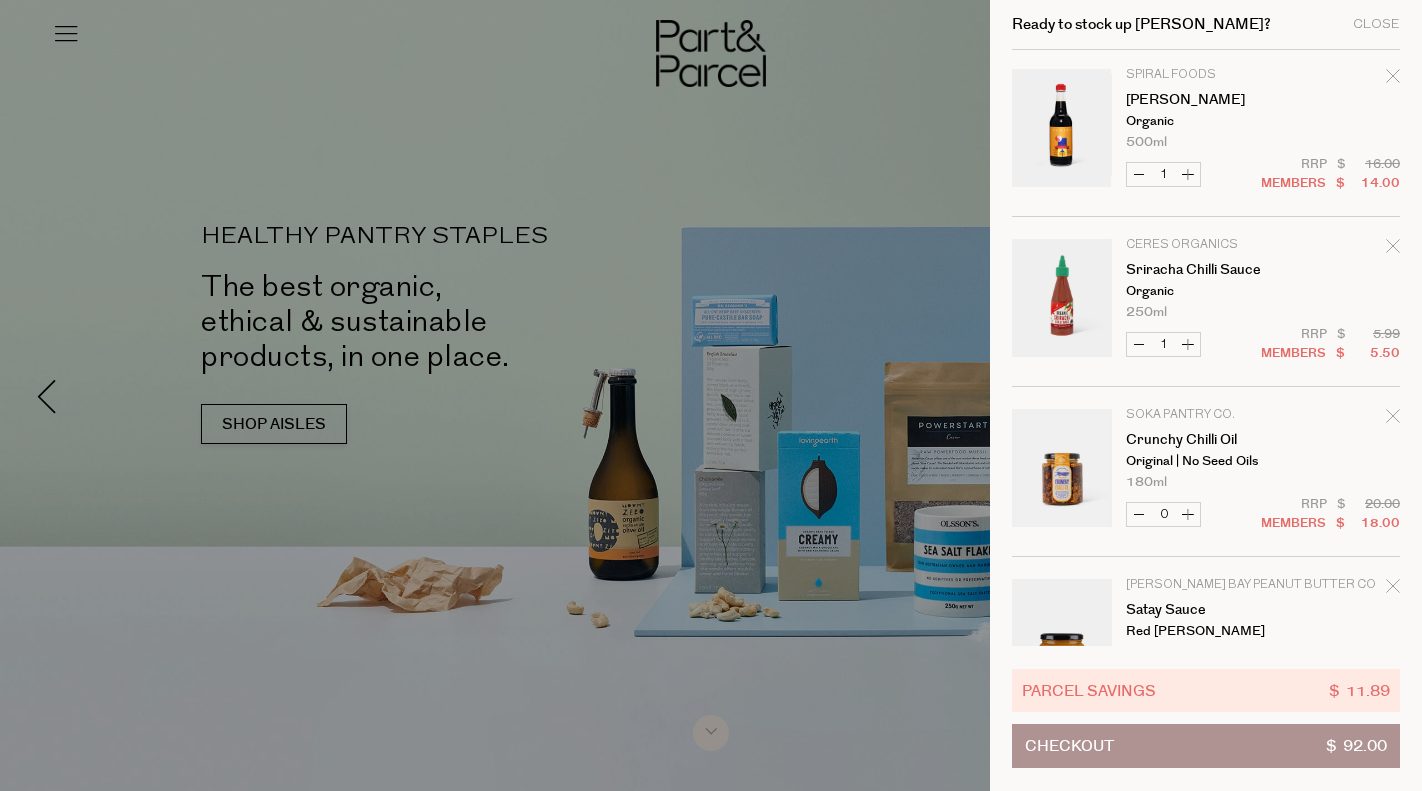 click at bounding box center [1393, 419] 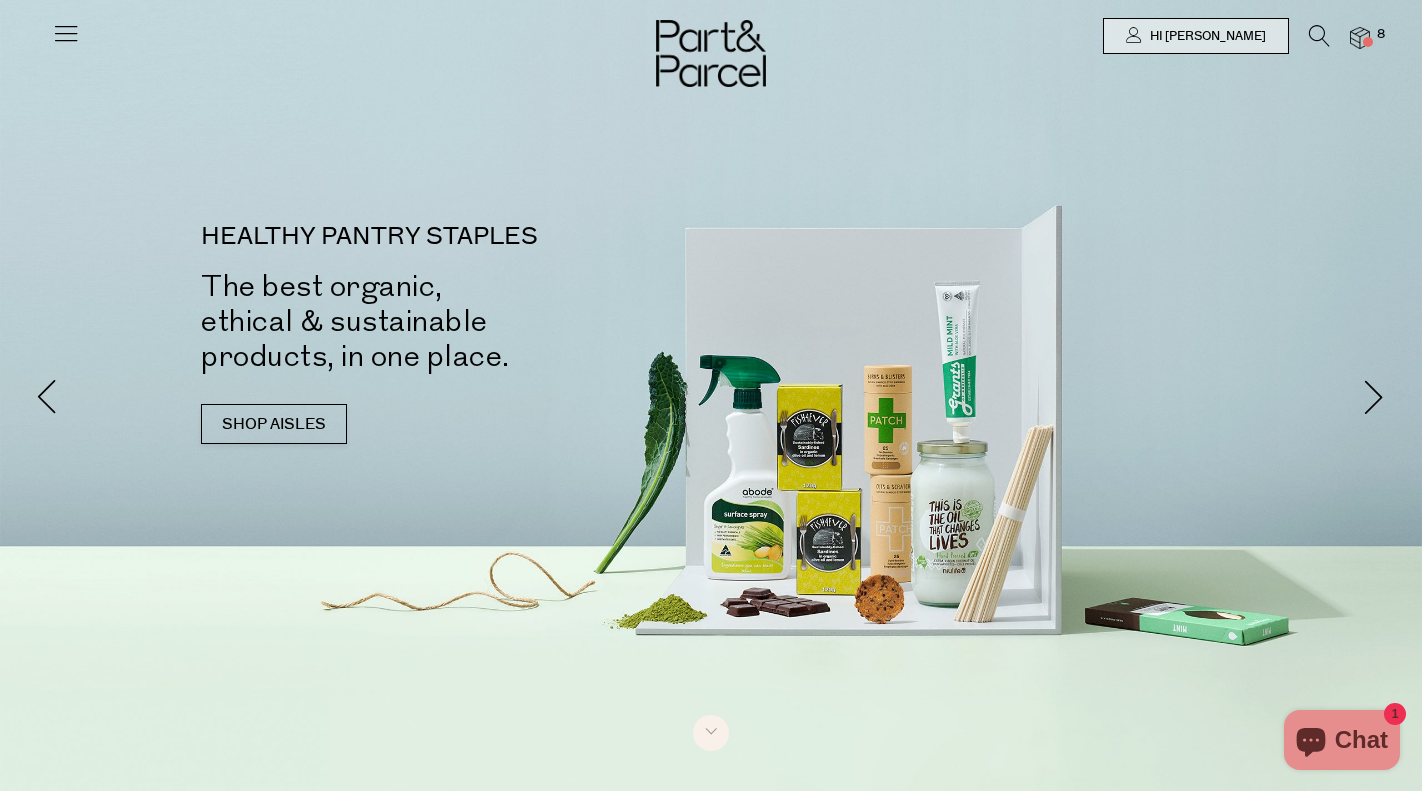 scroll, scrollTop: 0, scrollLeft: 0, axis: both 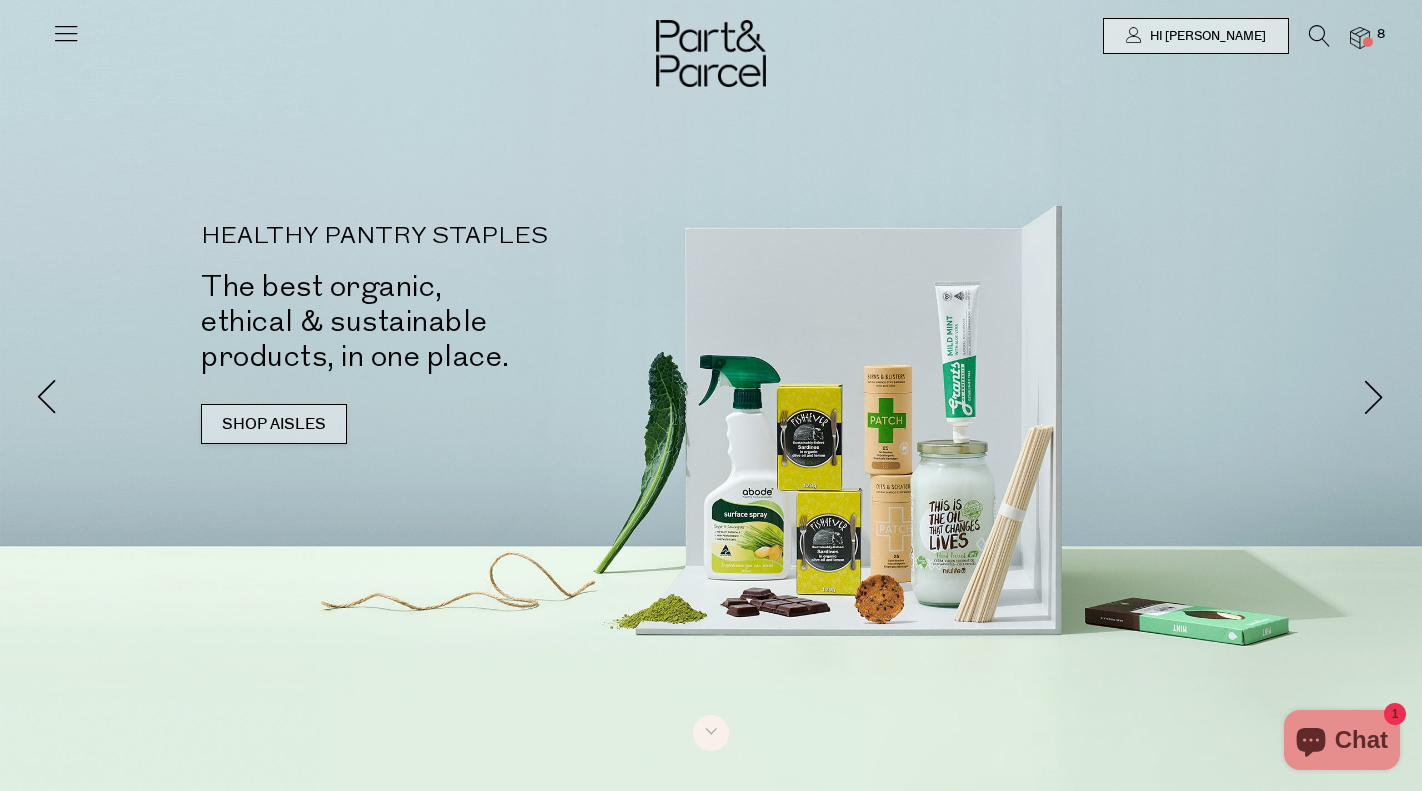 click on "SHOP AISLES" at bounding box center (274, 424) 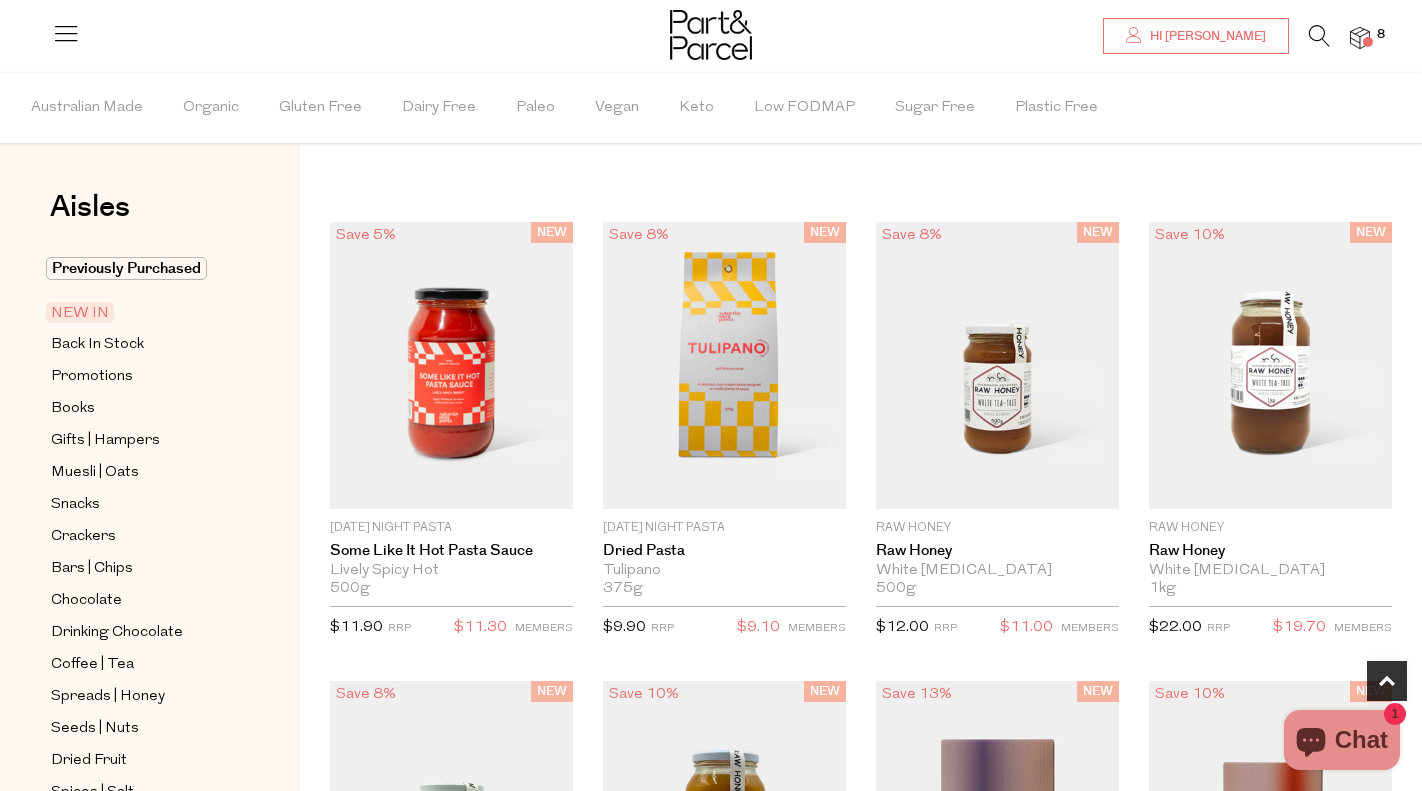 scroll, scrollTop: 1136, scrollLeft: 0, axis: vertical 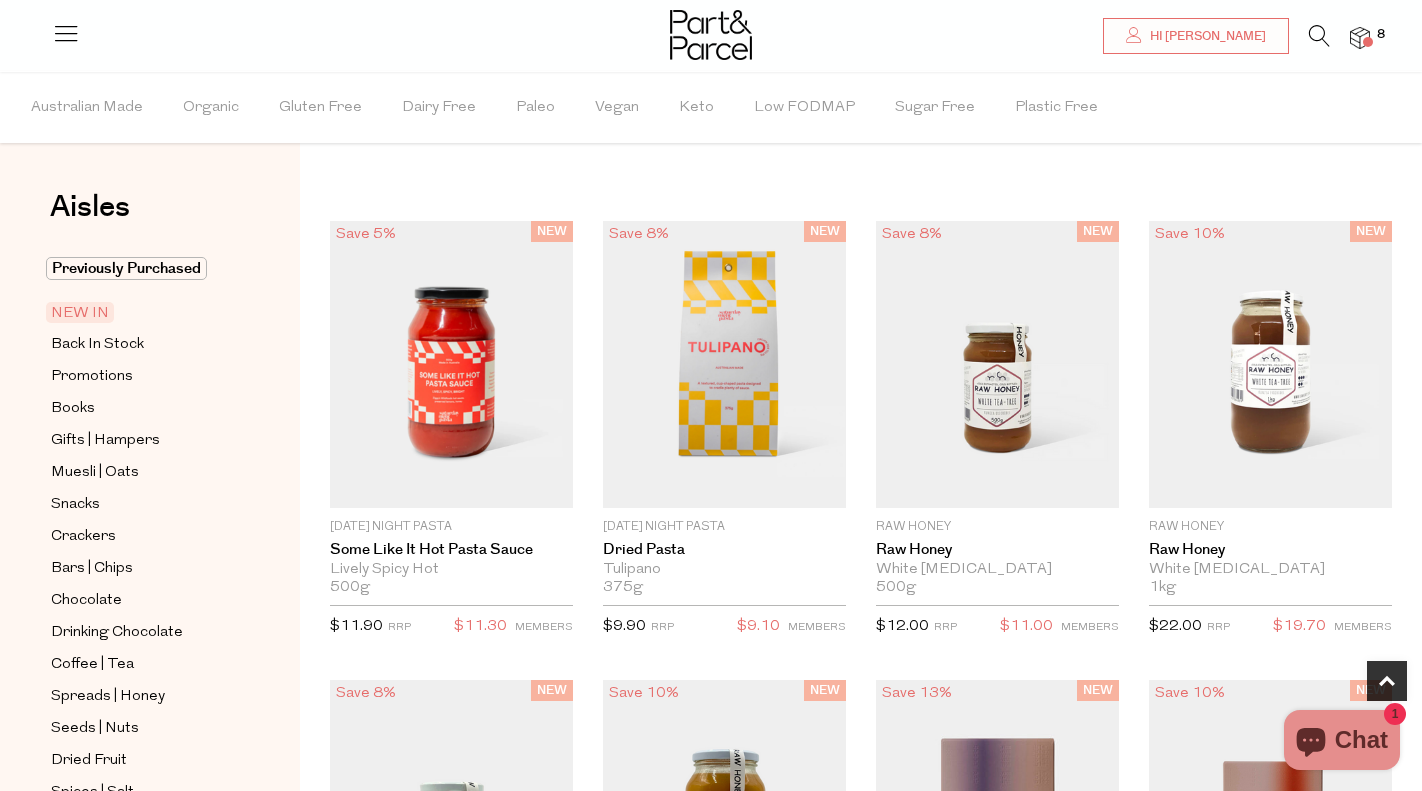 click at bounding box center [1309, 40] 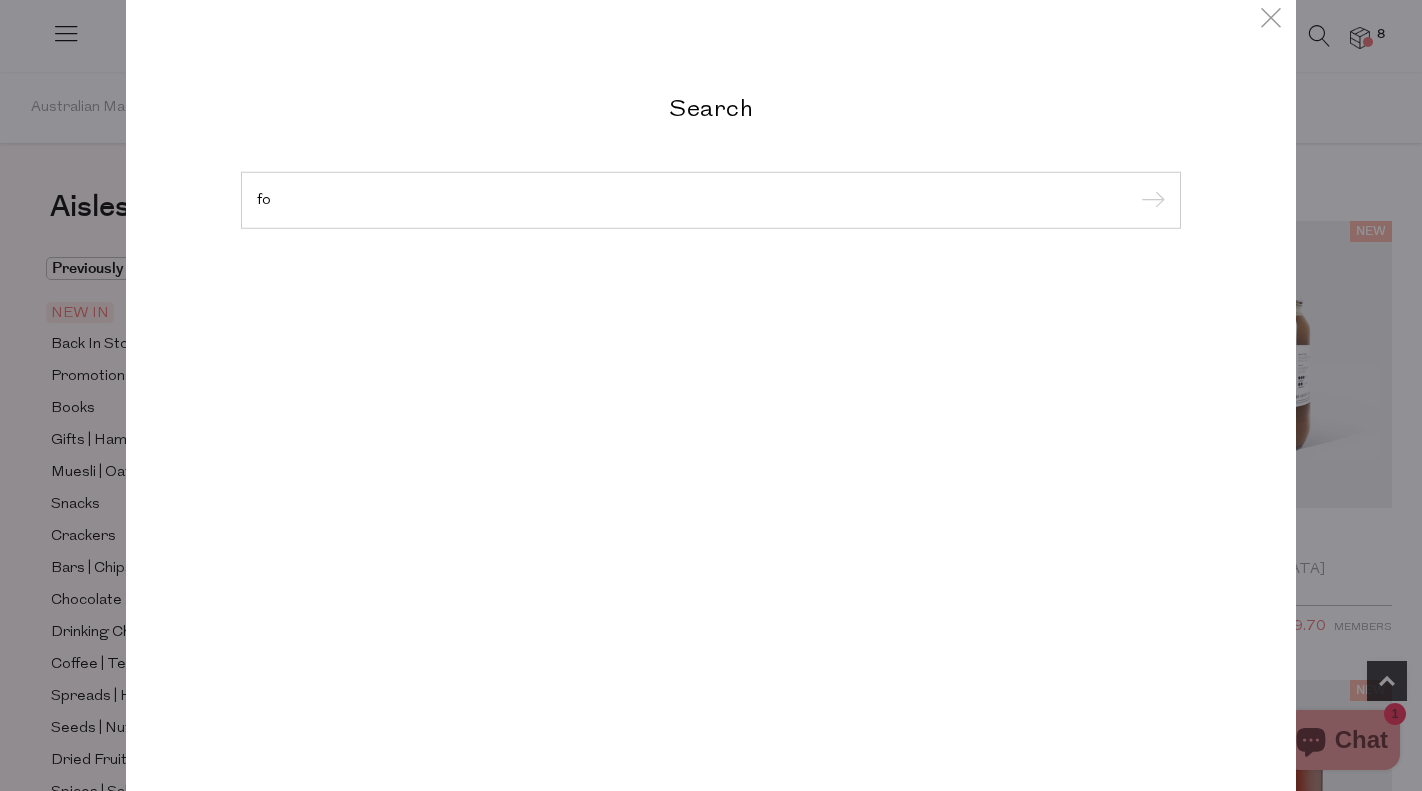 type on "f" 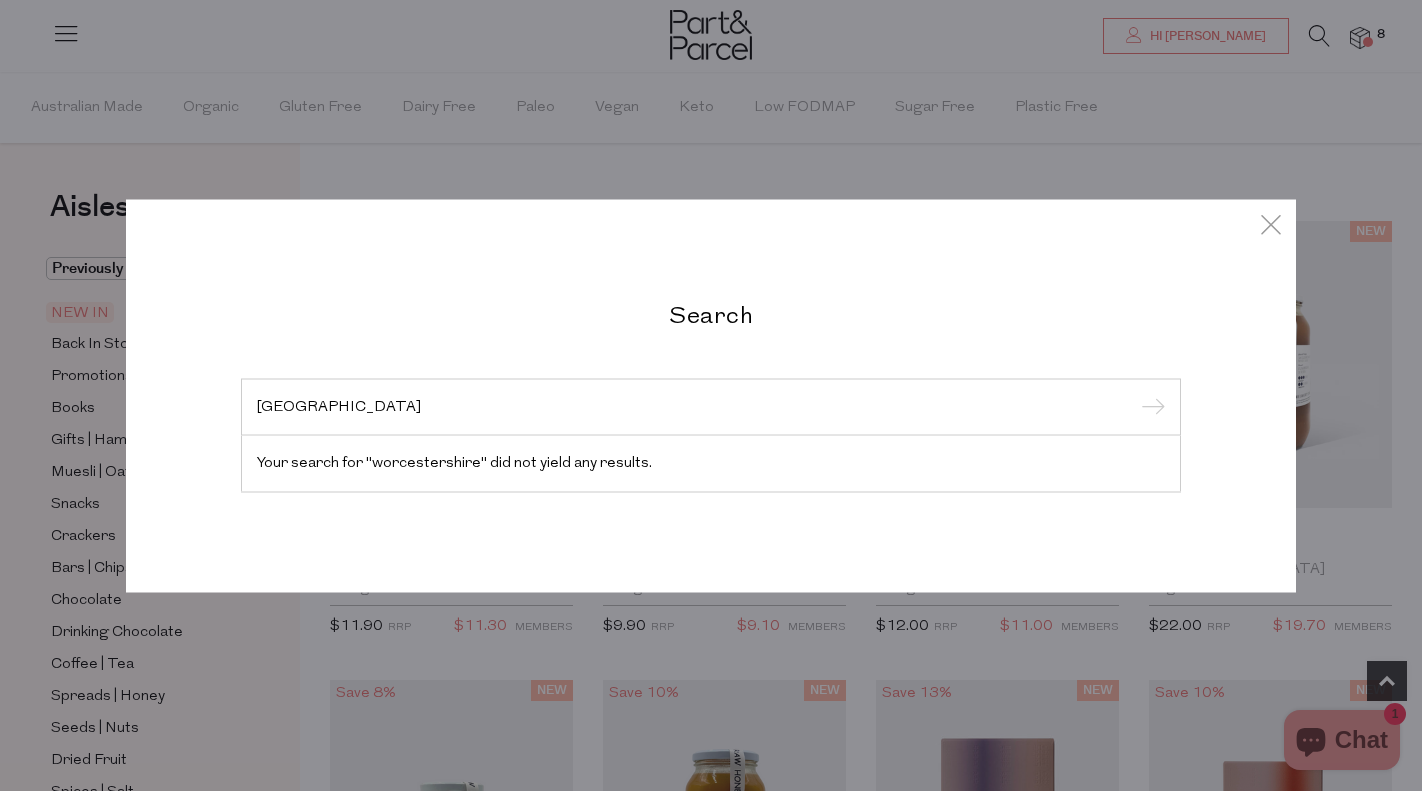 type on "[GEOGRAPHIC_DATA]" 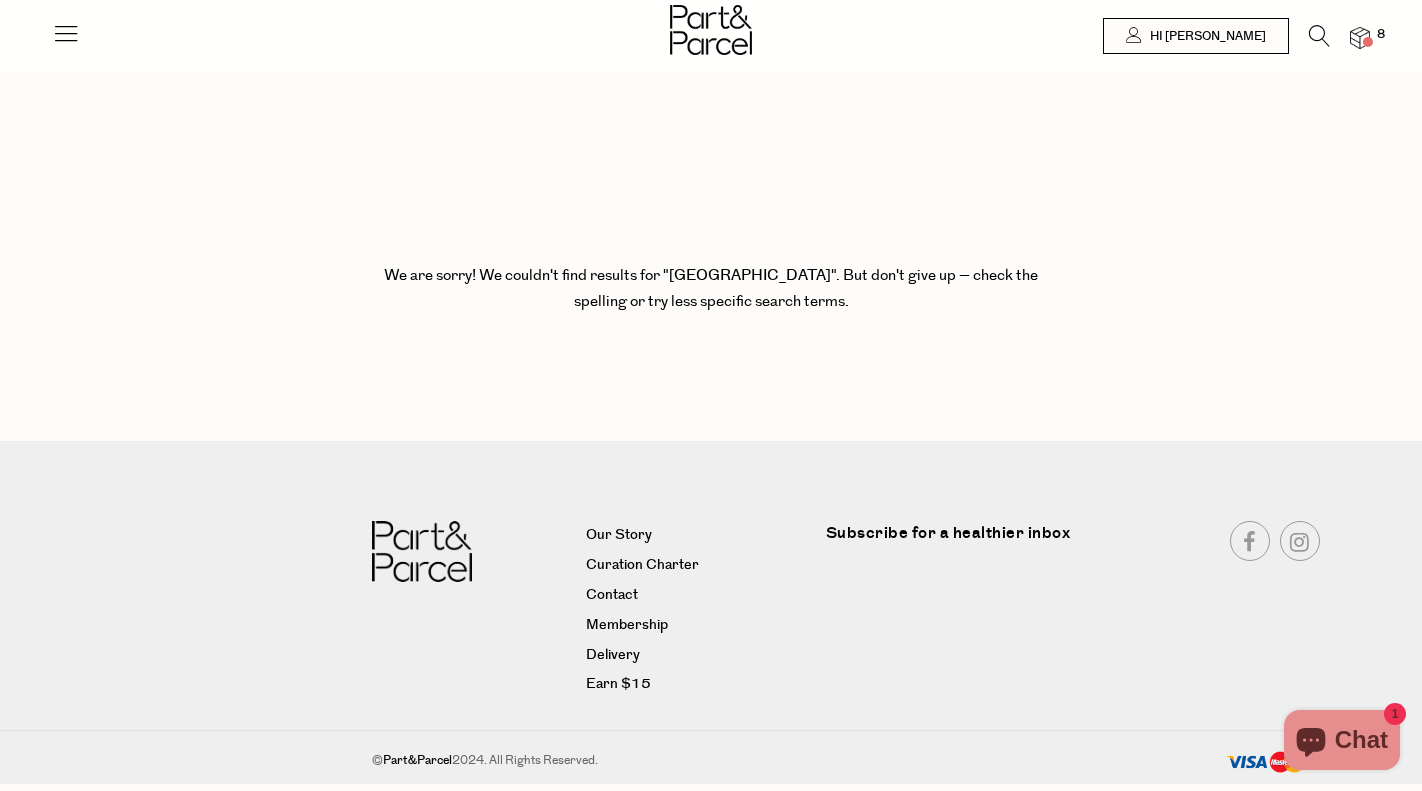 scroll, scrollTop: 0, scrollLeft: 0, axis: both 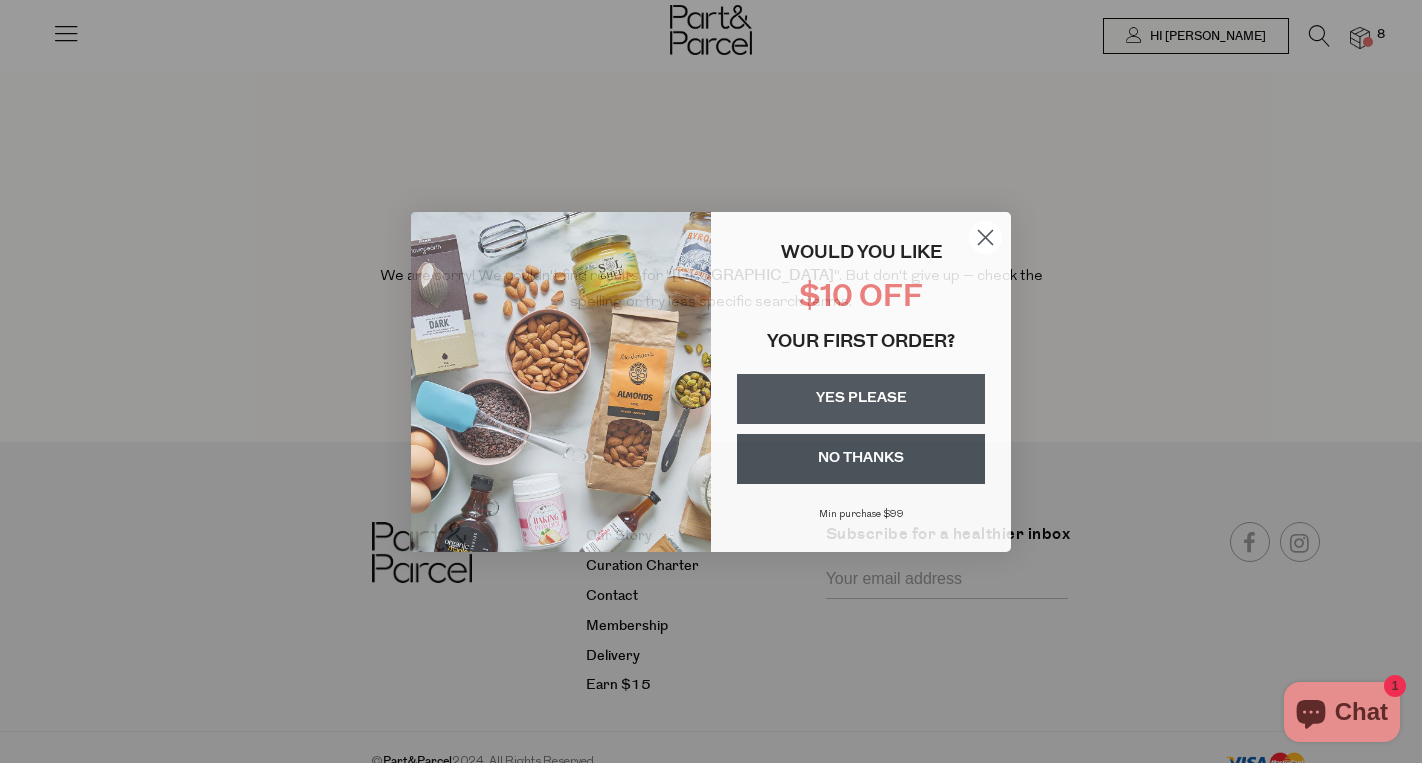 click 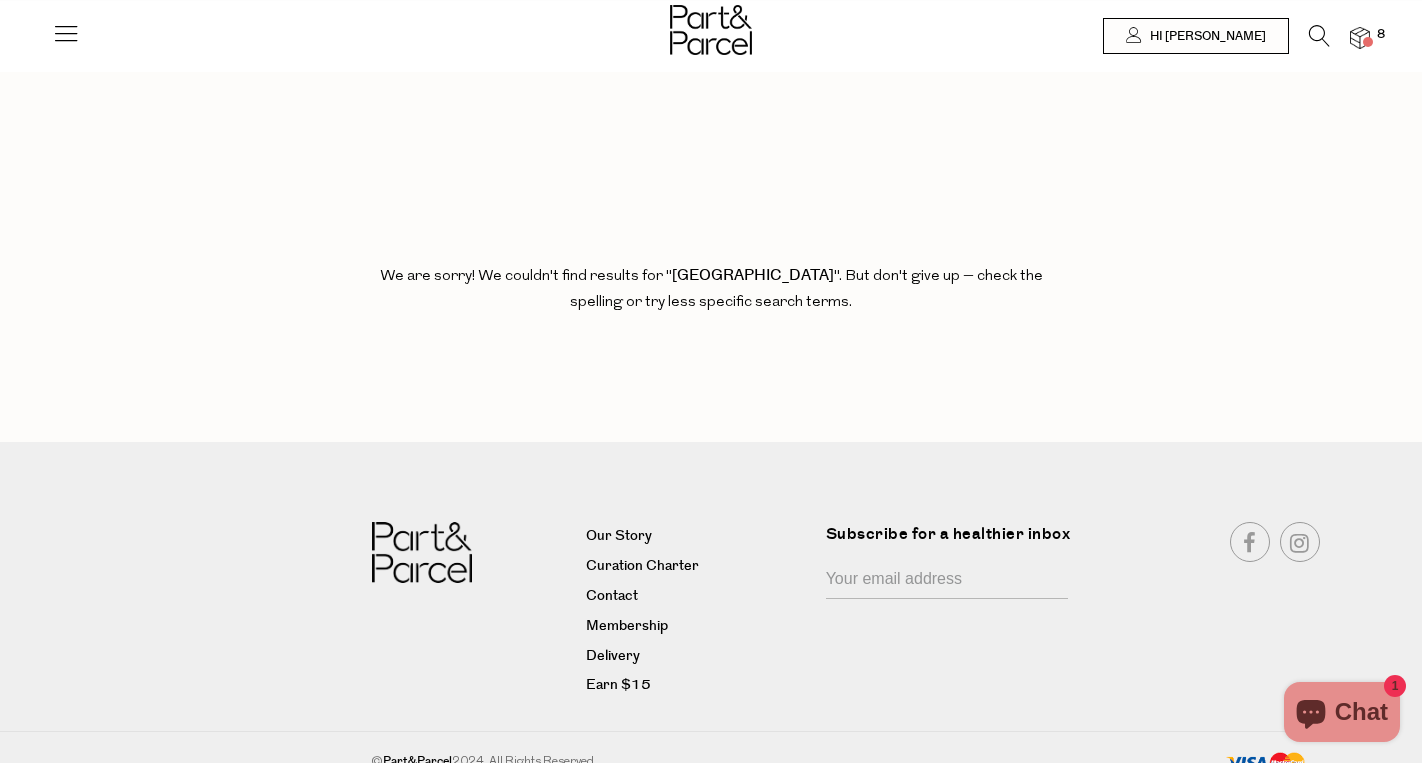 click on "8" at bounding box center (1381, 35) 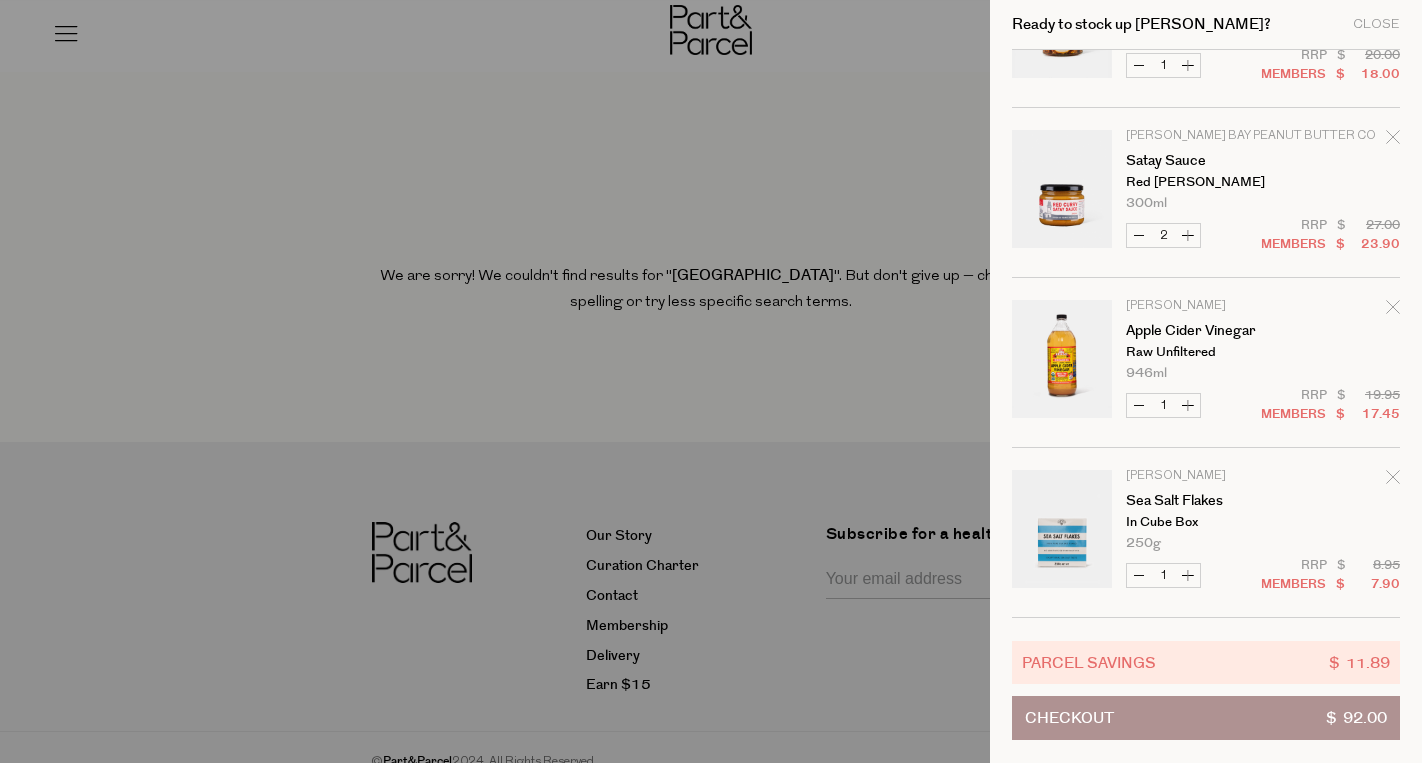 scroll, scrollTop: 622, scrollLeft: 0, axis: vertical 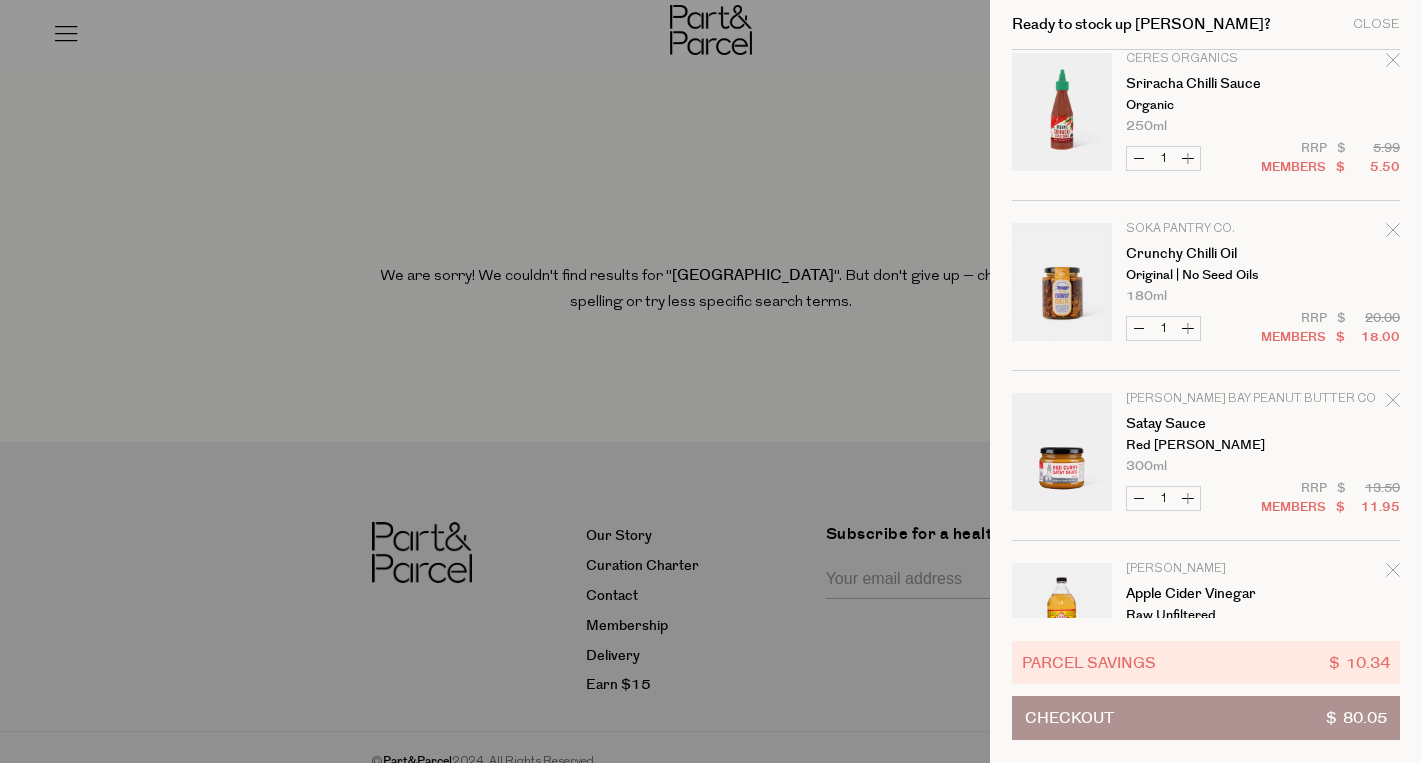 click 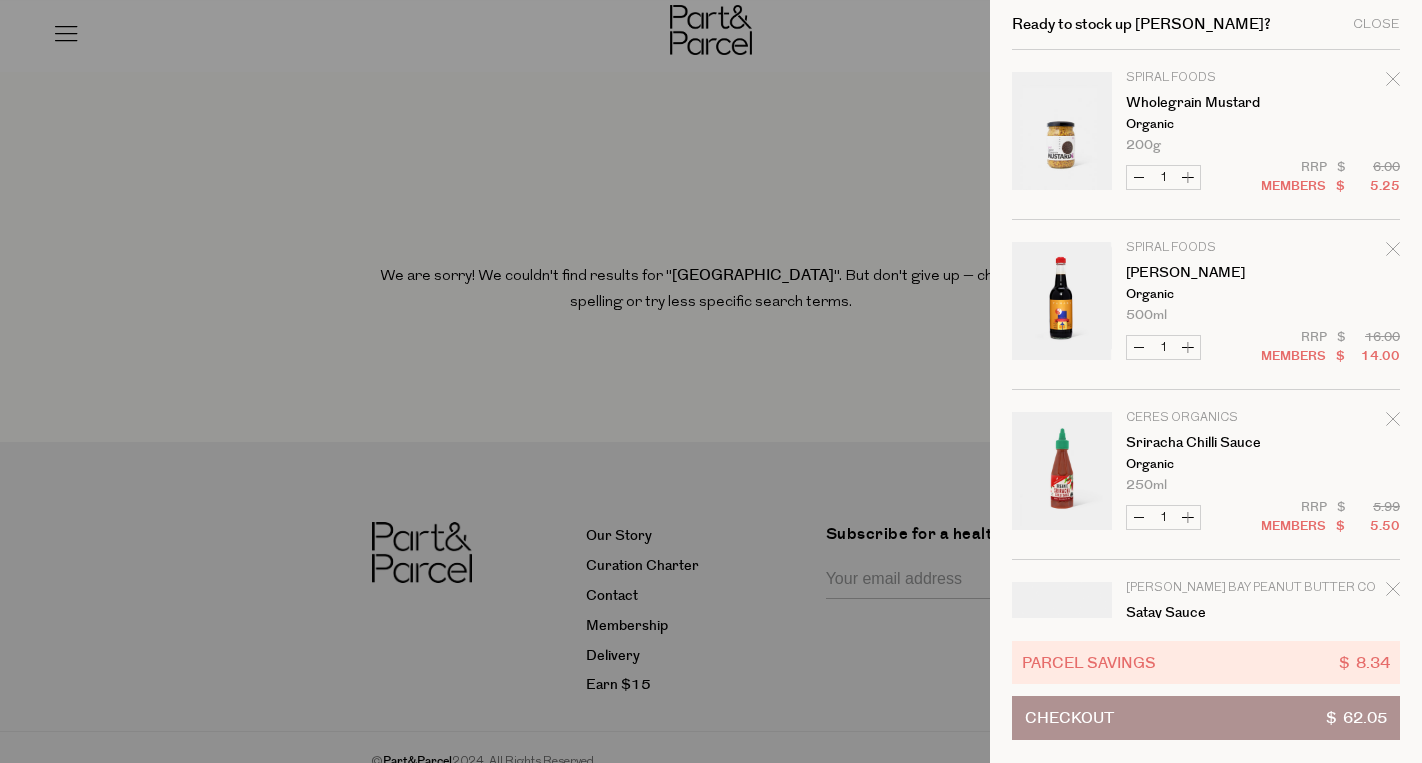 click at bounding box center [711, 381] 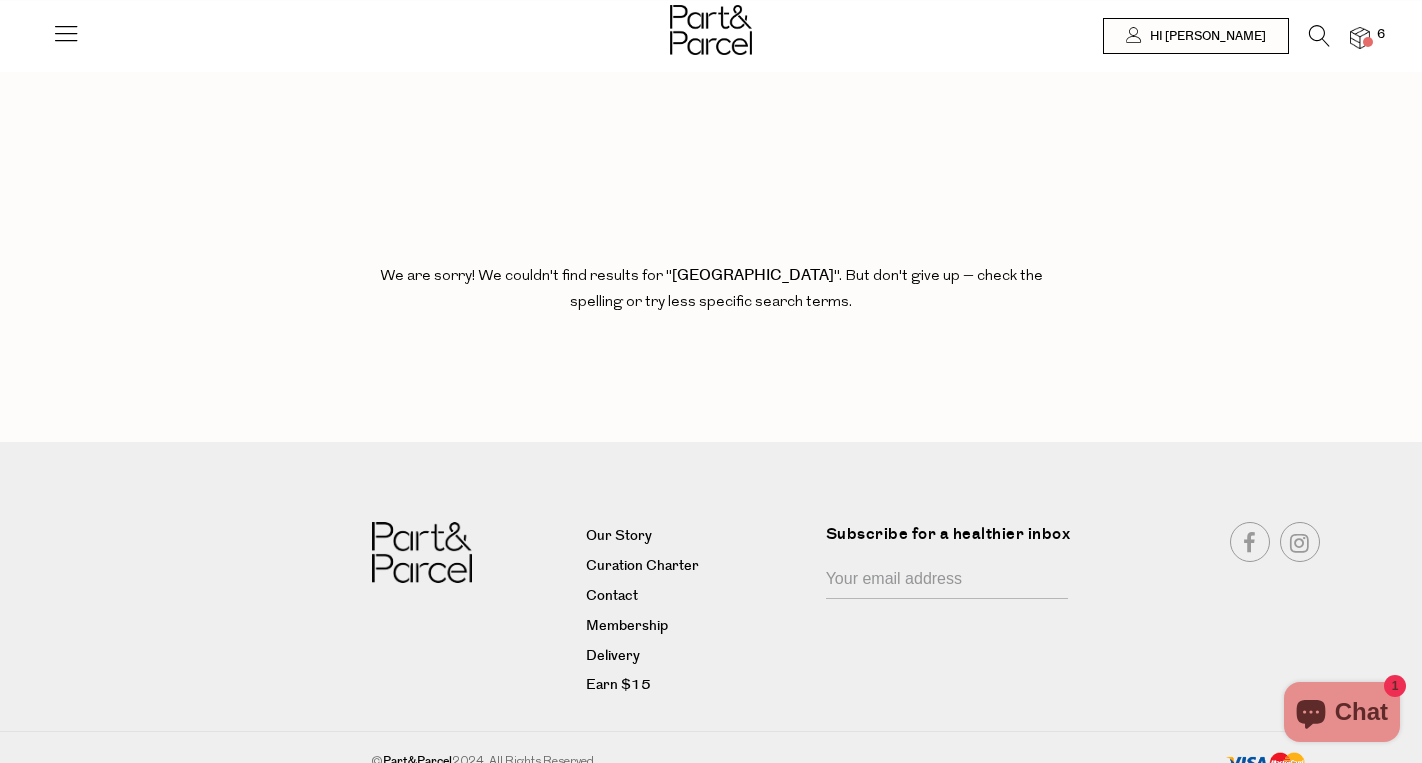 scroll, scrollTop: 0, scrollLeft: 0, axis: both 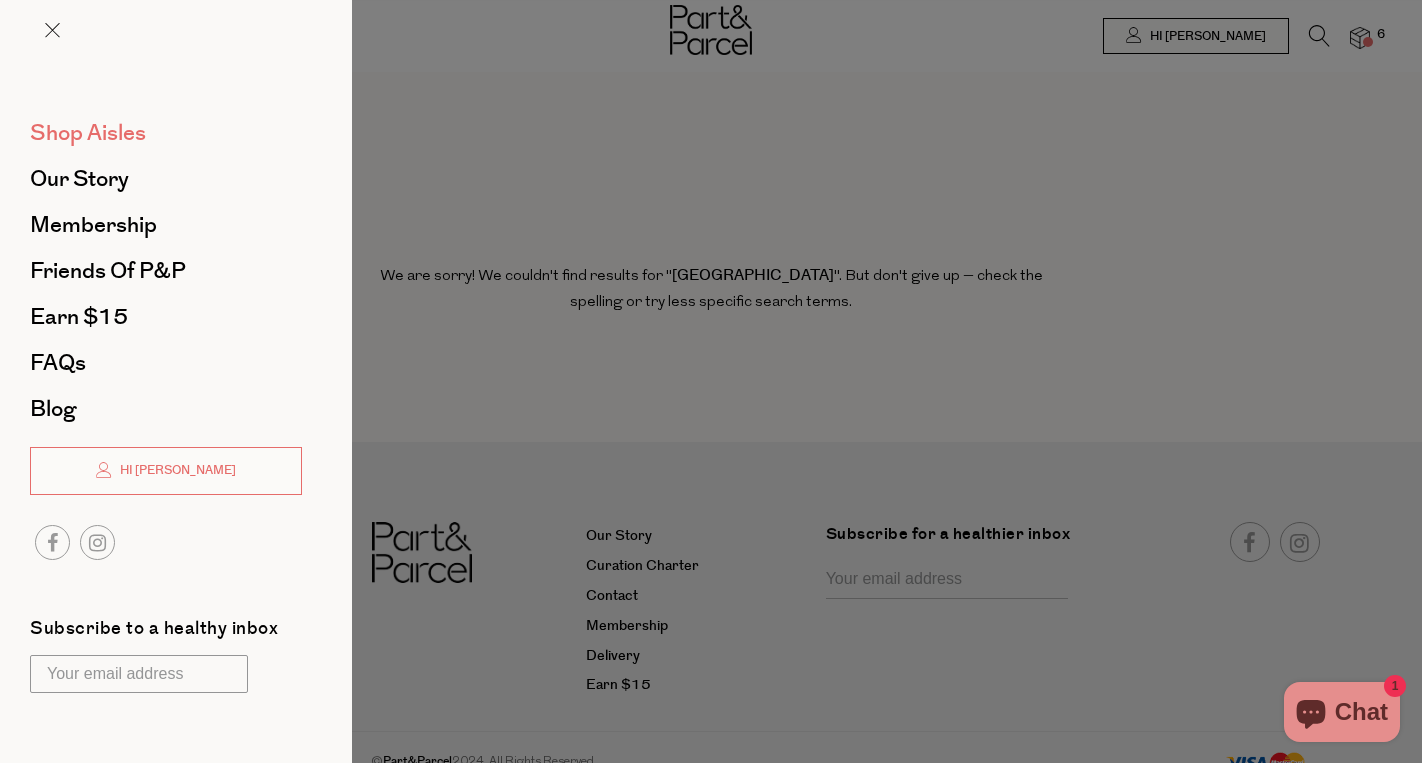 click on "Shop Aisles" at bounding box center [88, 133] 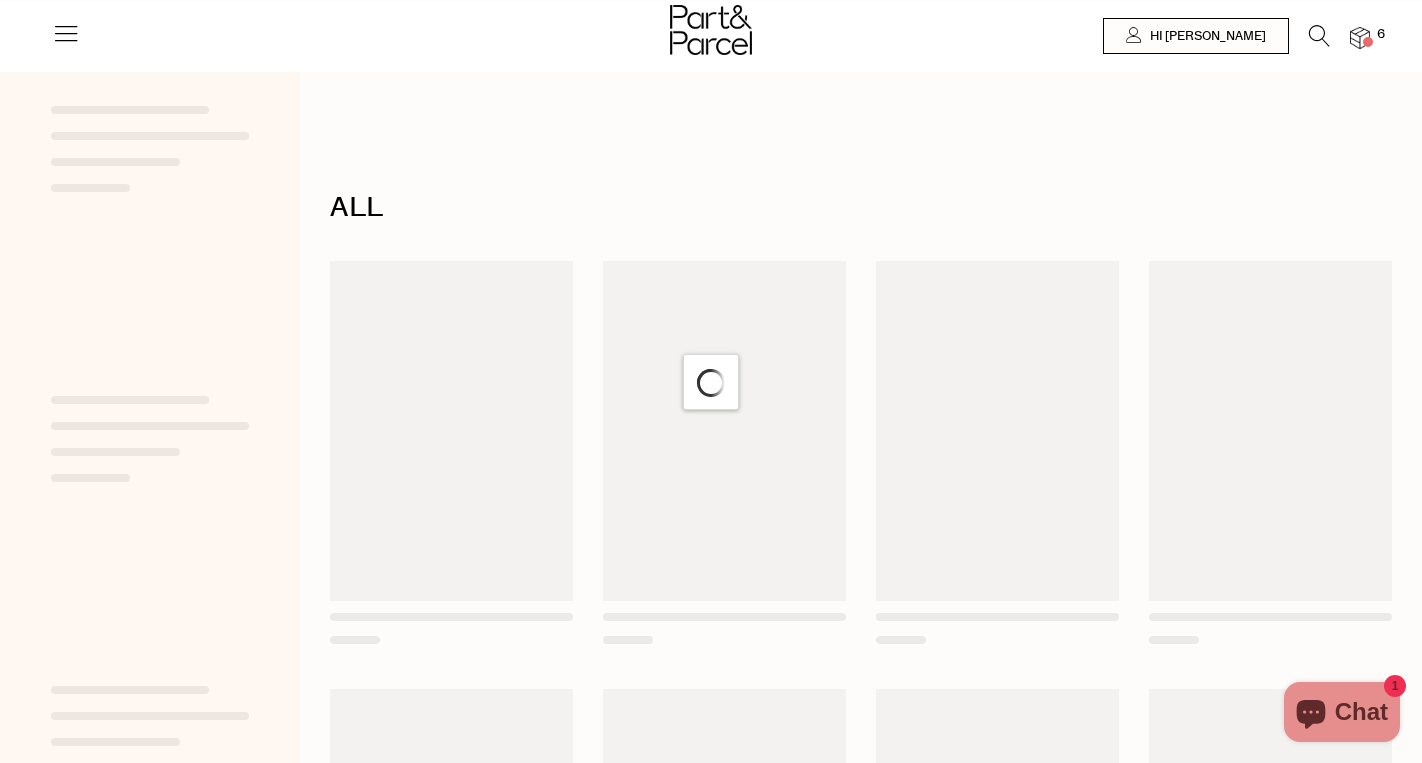 scroll, scrollTop: 0, scrollLeft: 0, axis: both 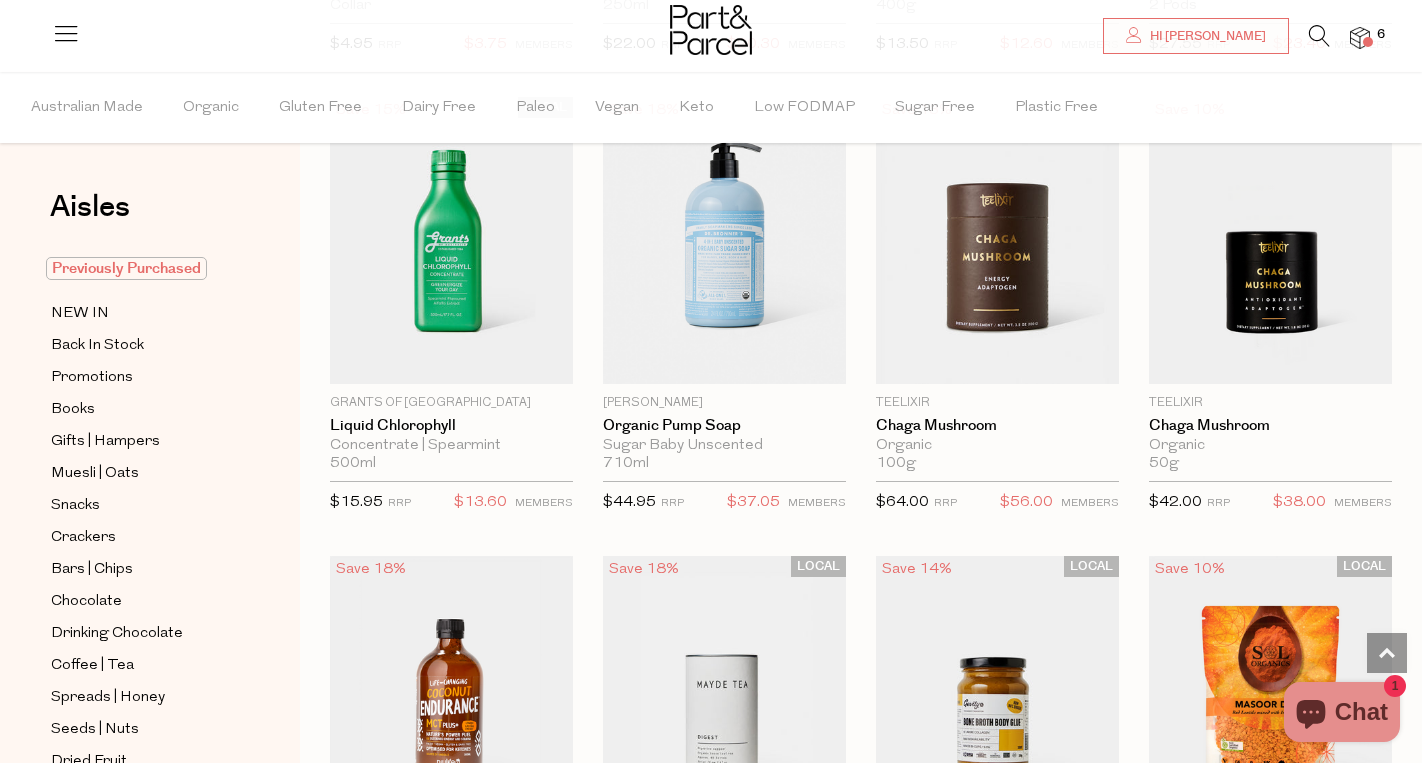 click on "Previously Purchased" at bounding box center [126, 268] 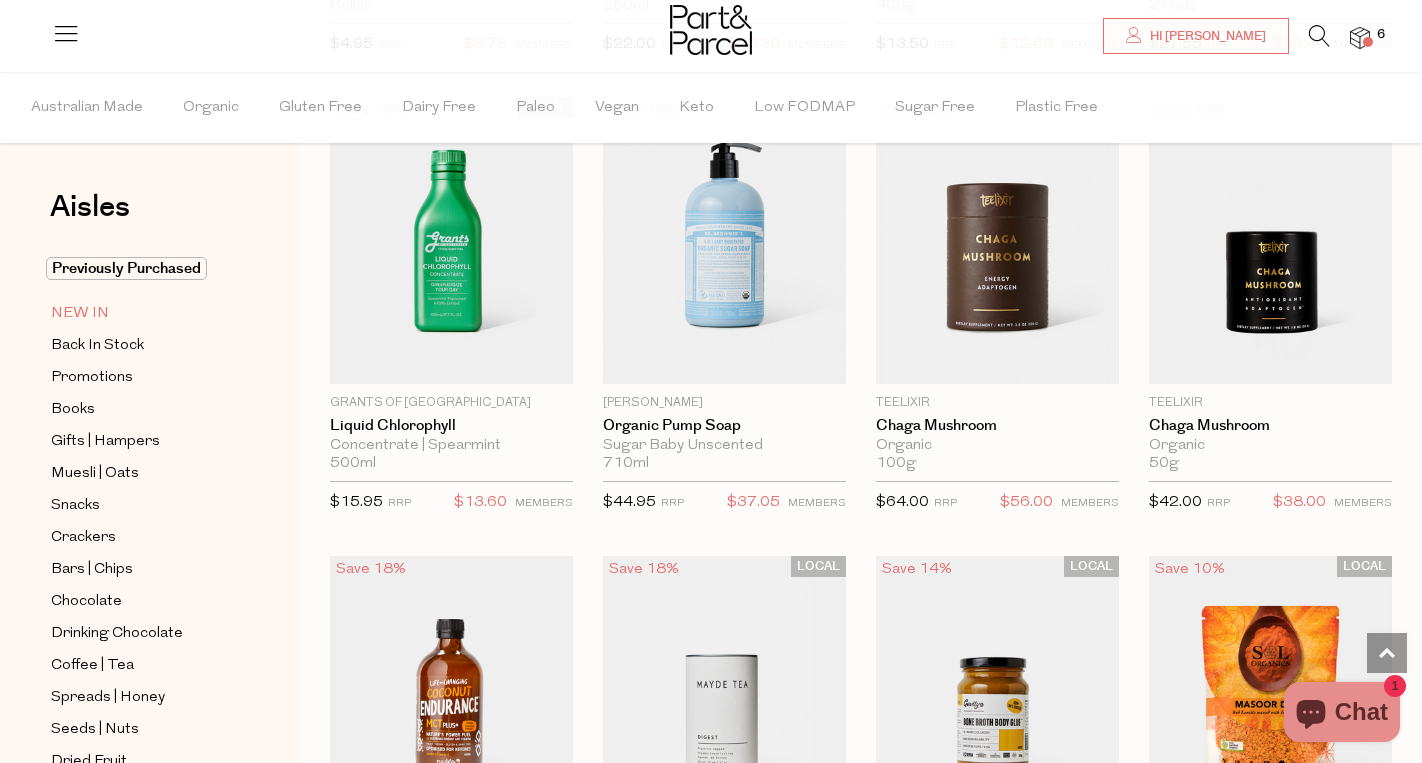 click on "NEW IN" at bounding box center (80, 314) 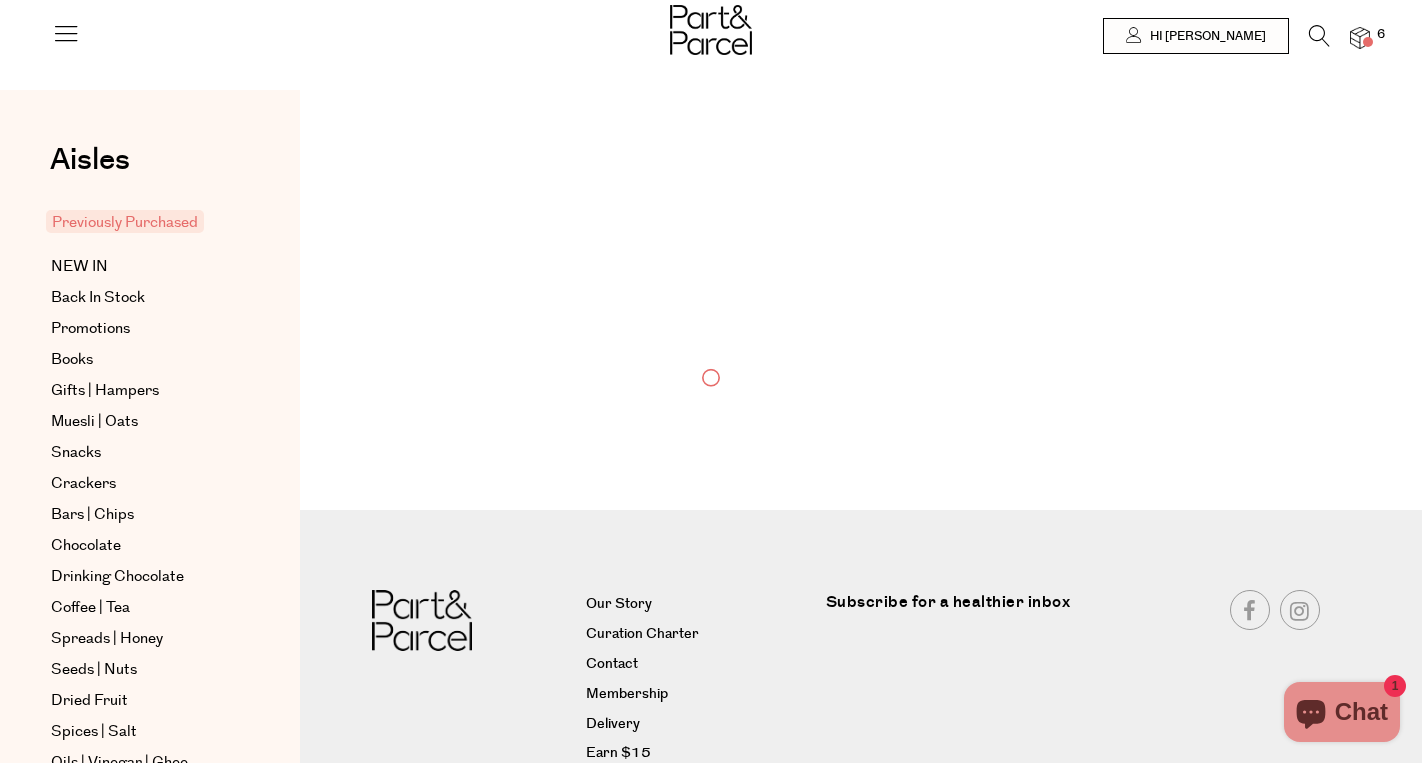 scroll, scrollTop: 0, scrollLeft: 0, axis: both 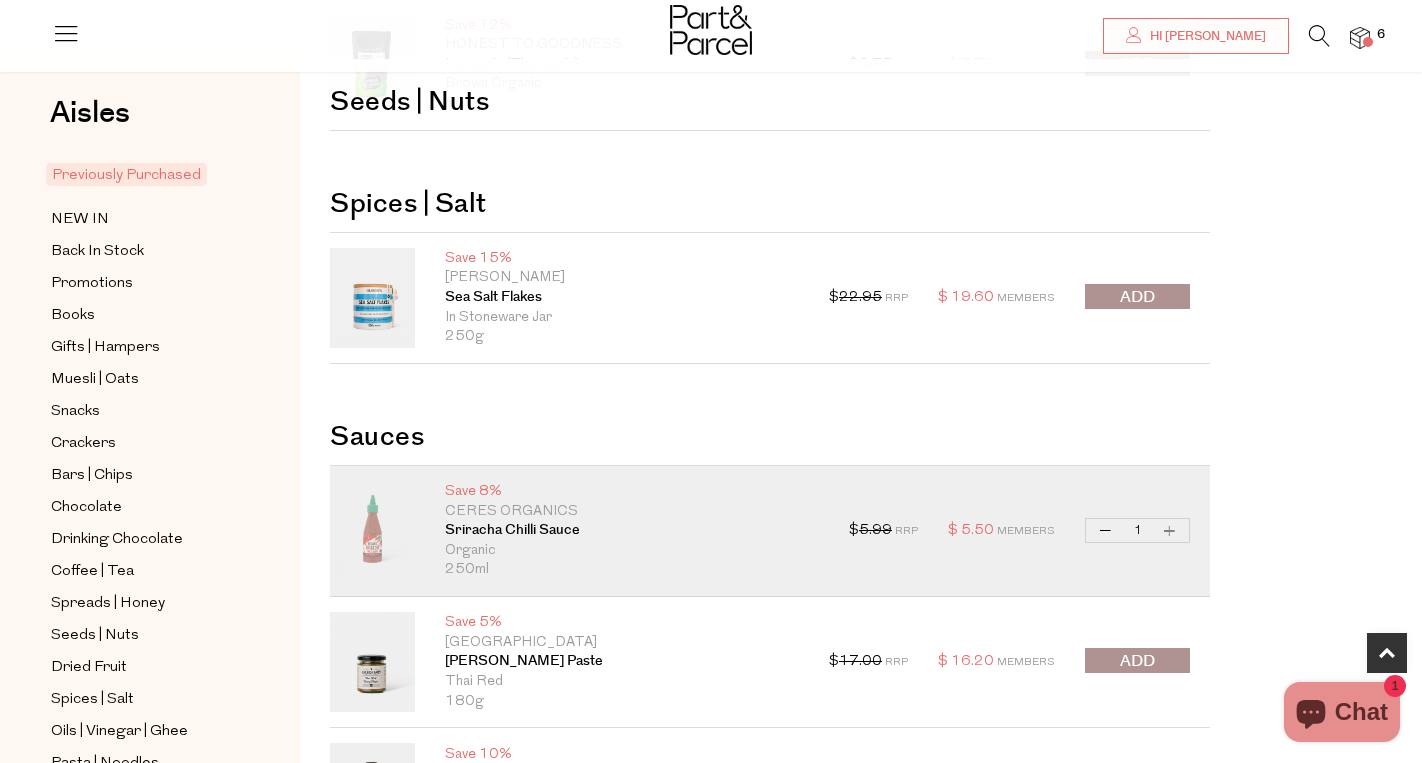 click at bounding box center (1319, 36) 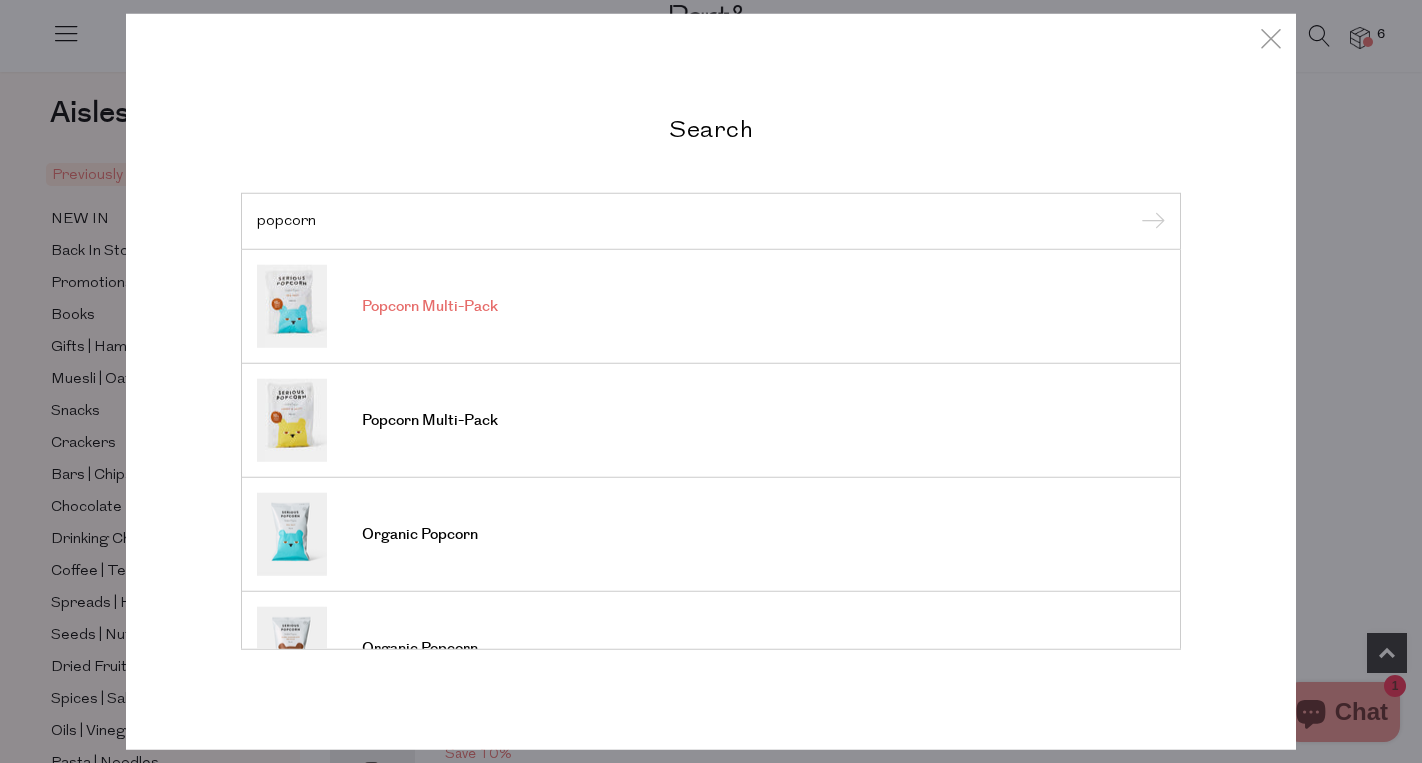 type on "popcorn" 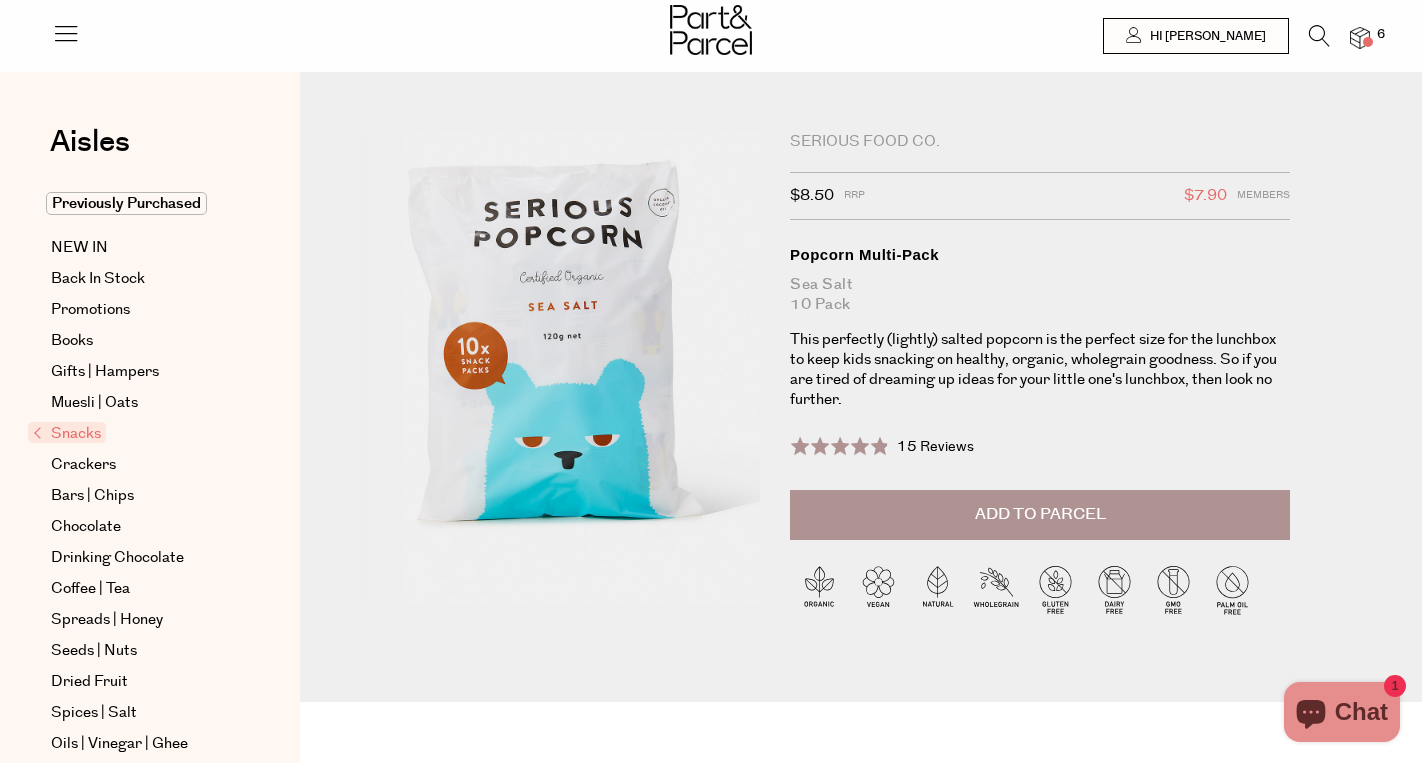 scroll, scrollTop: 0, scrollLeft: 0, axis: both 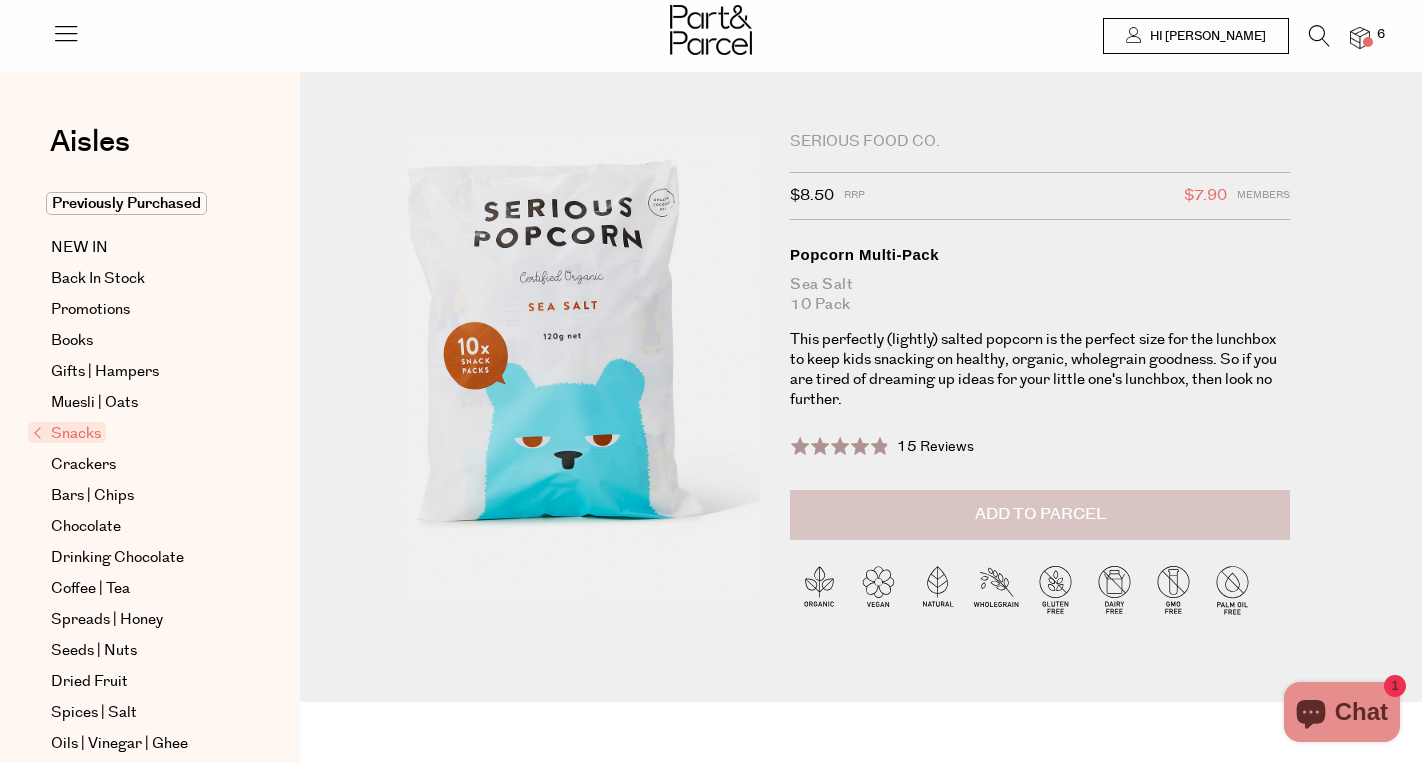 click on "Add to Parcel" at bounding box center [1040, 514] 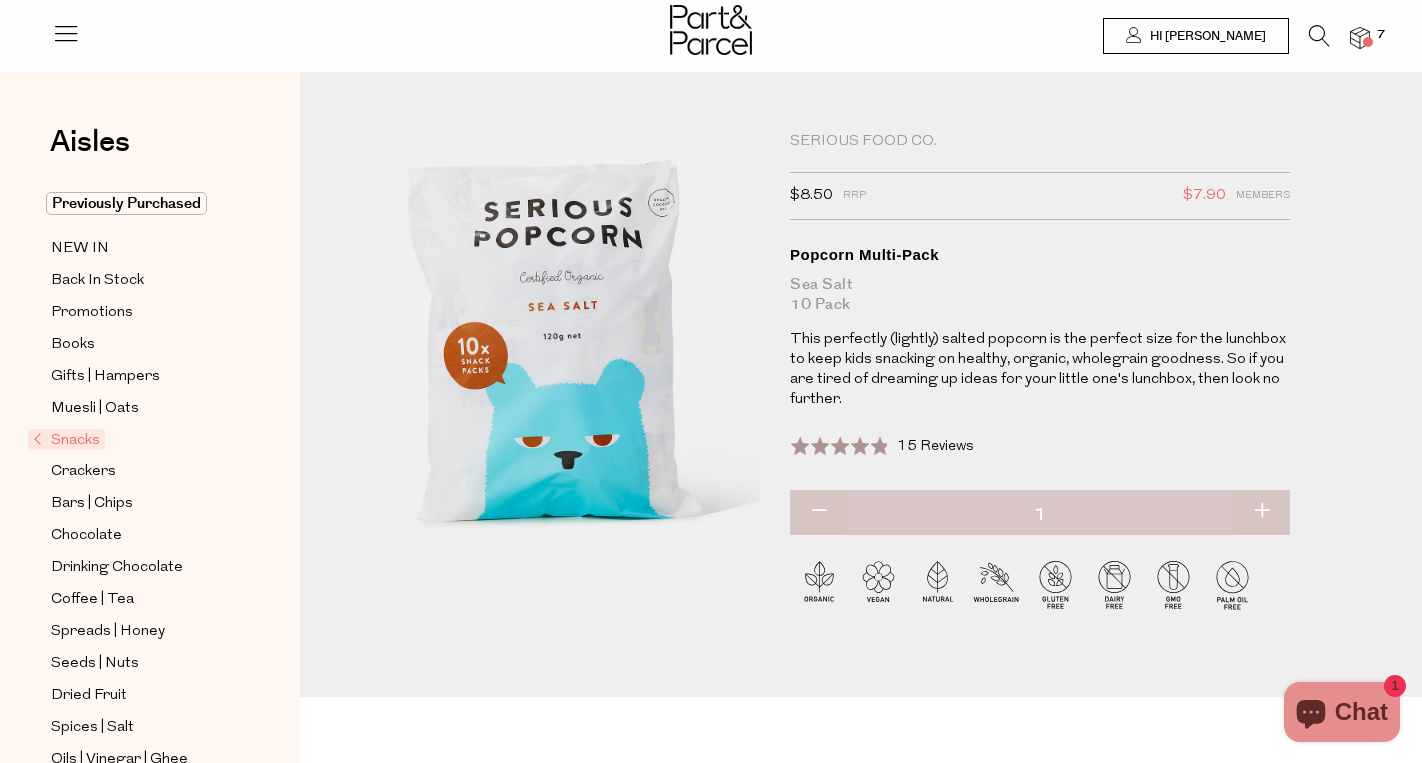 click at bounding box center [1261, 512] 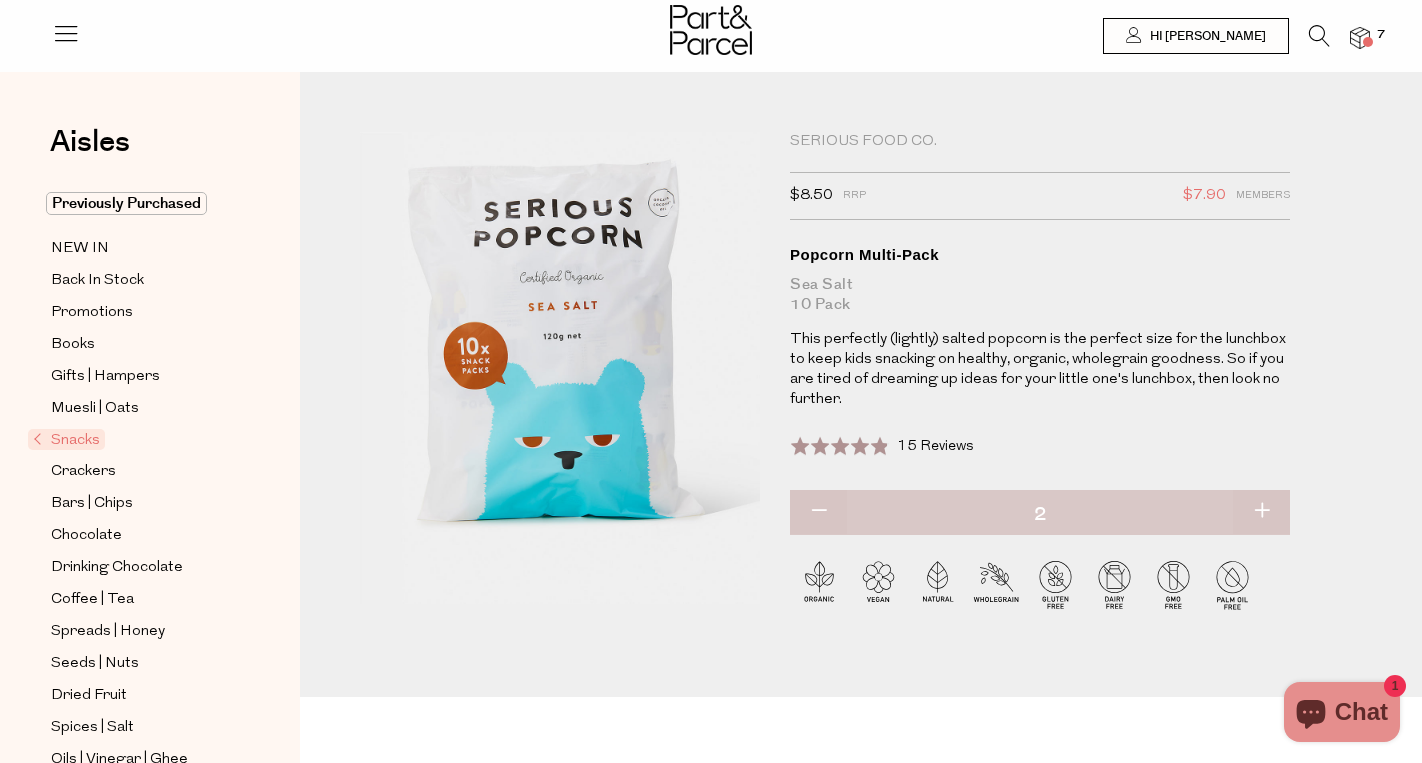 type on "2" 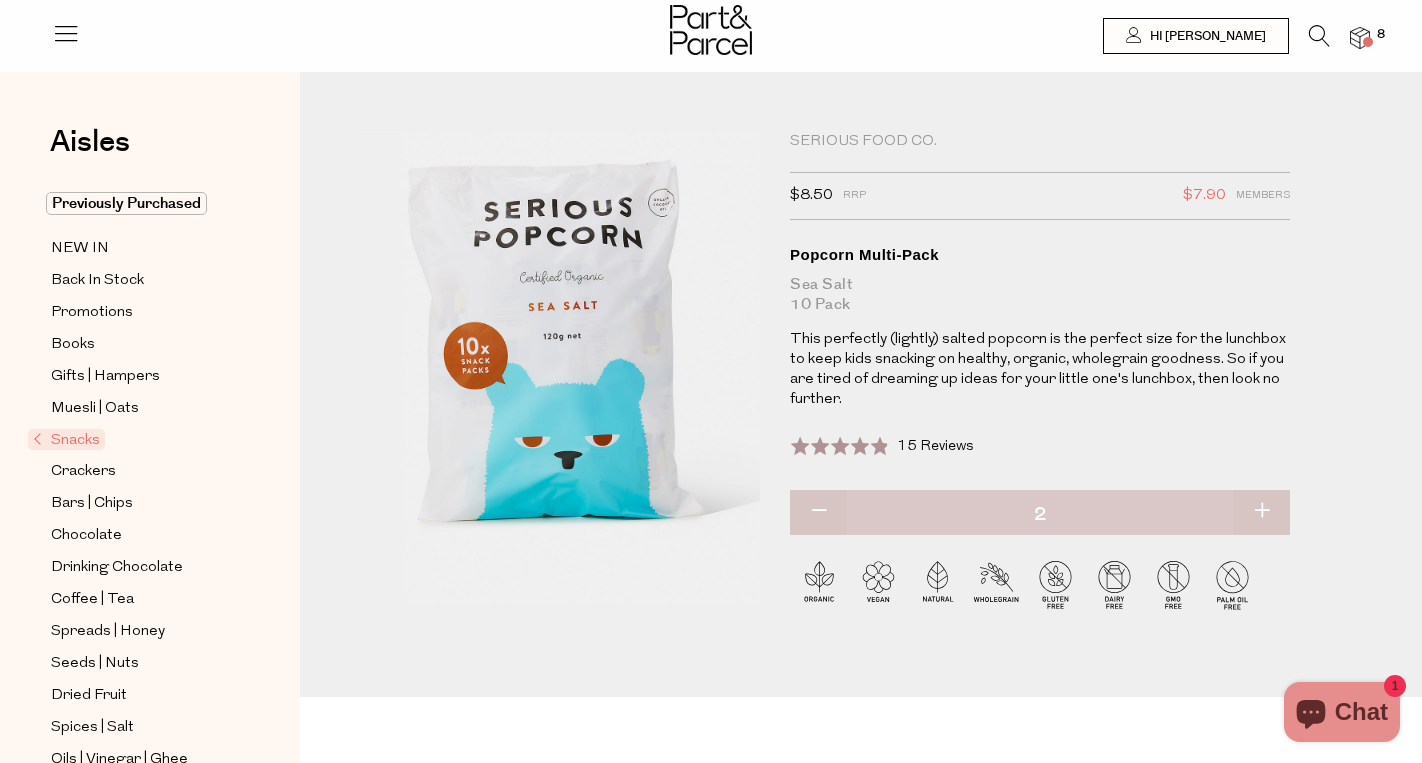 click at bounding box center [1261, 512] 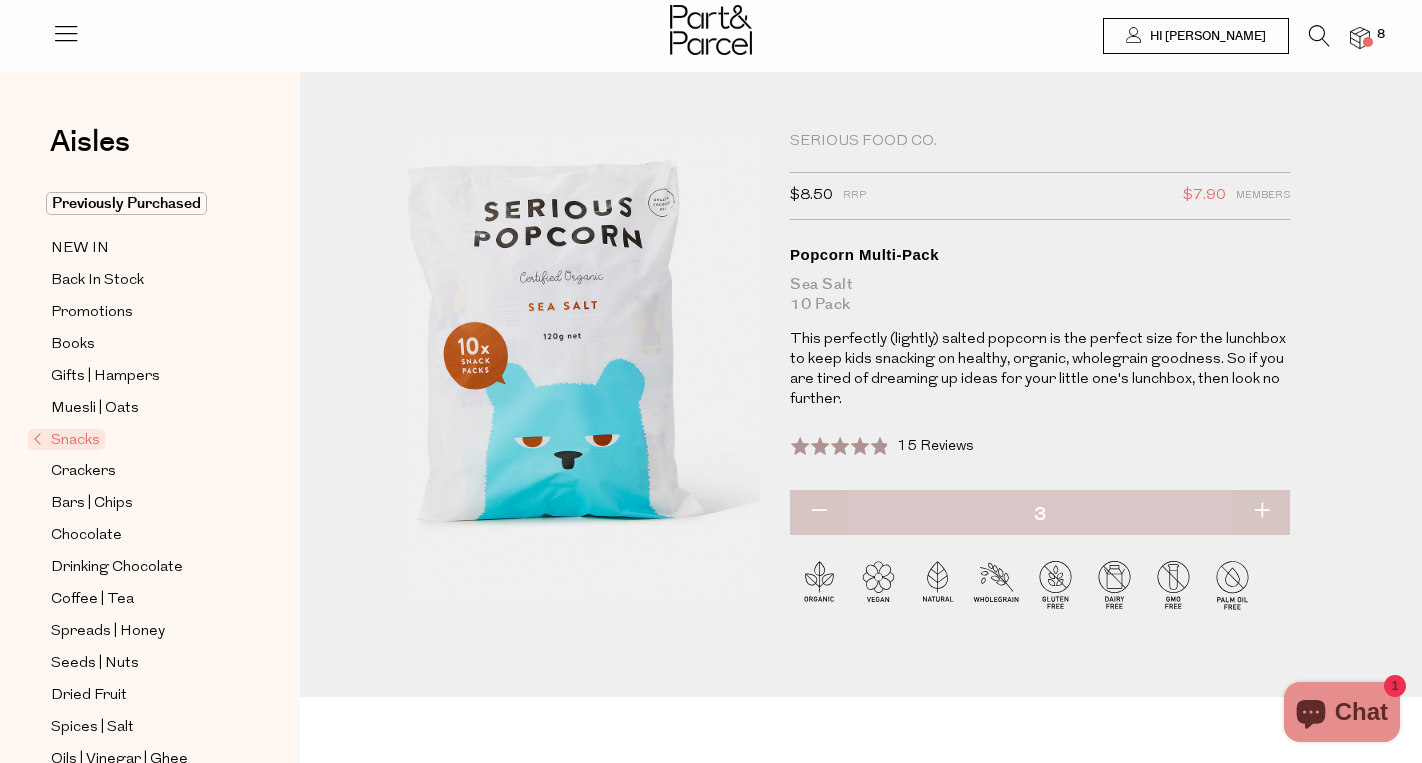type on "3" 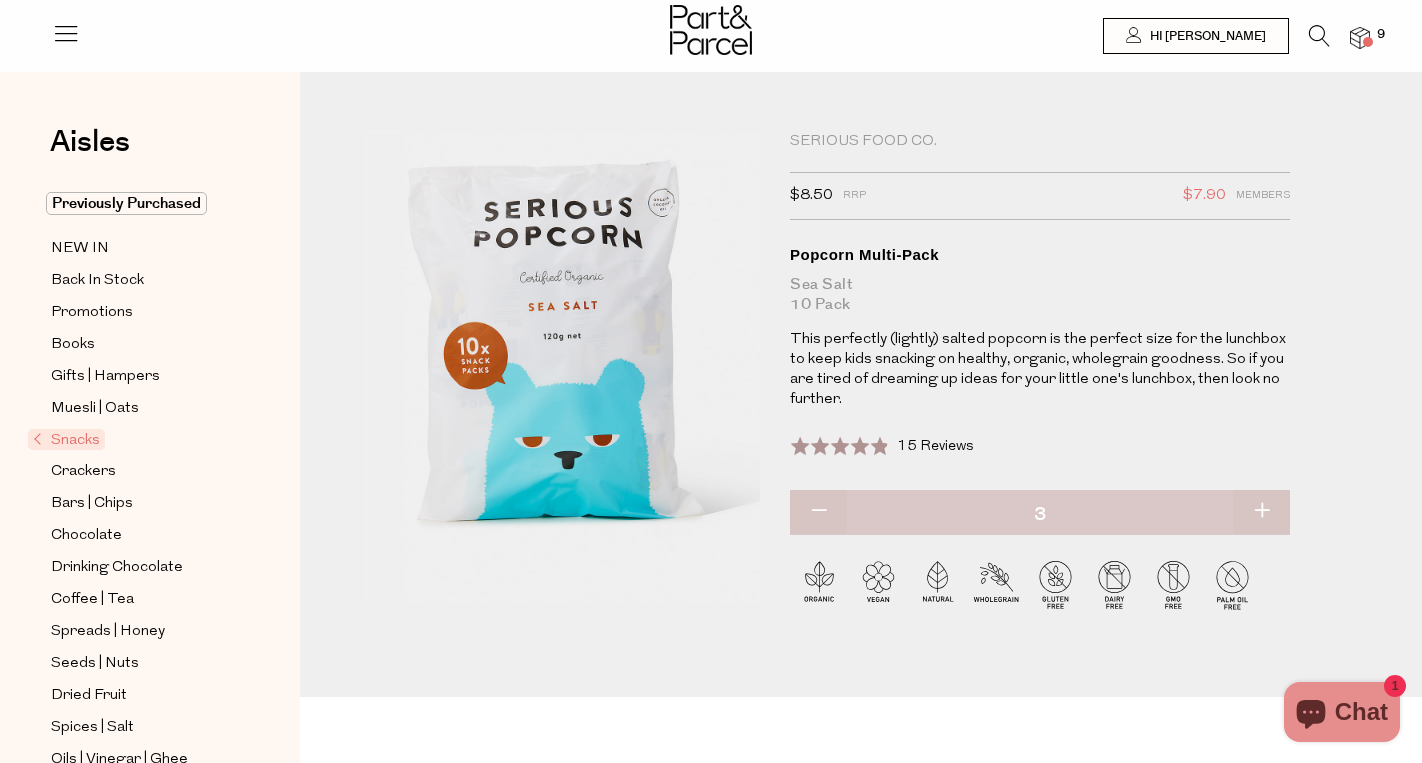click at bounding box center (1261, 512) 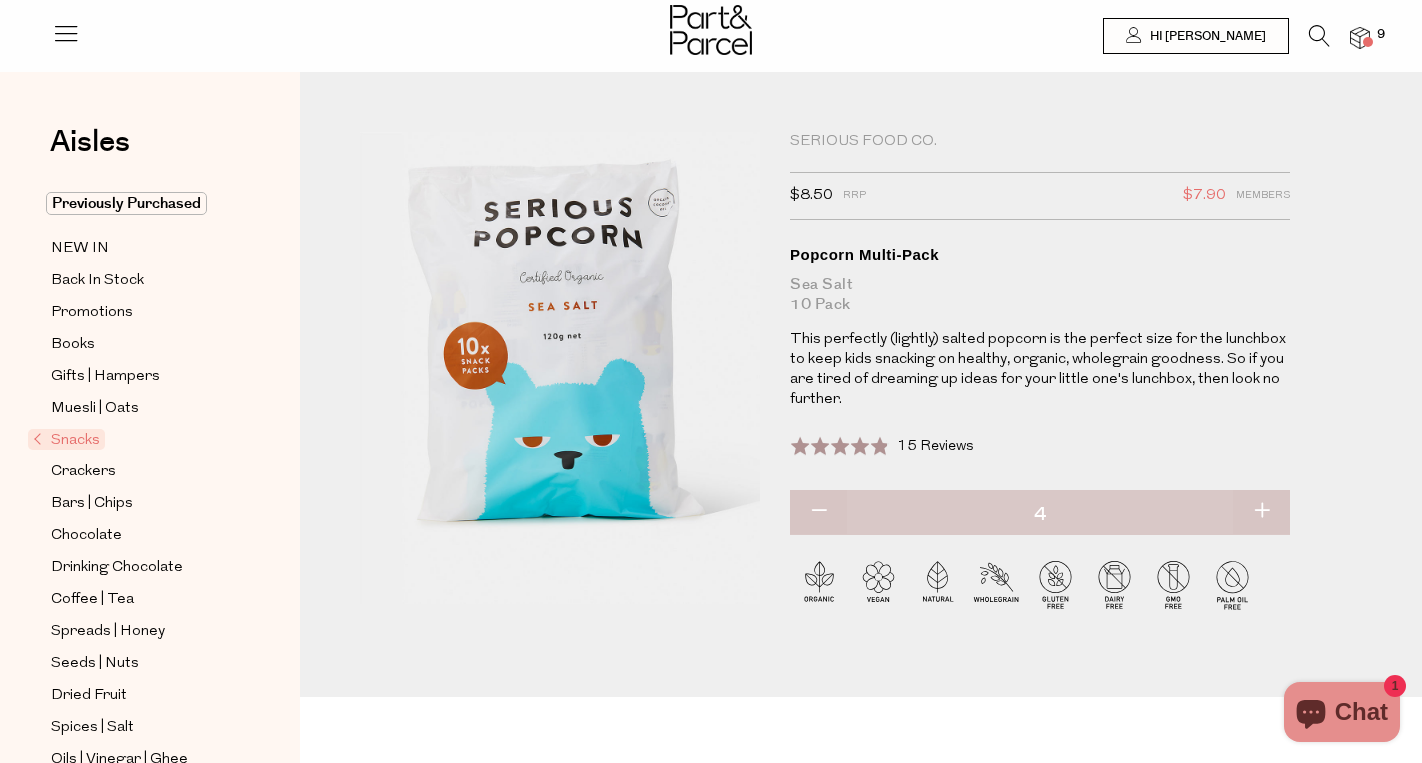 type on "4" 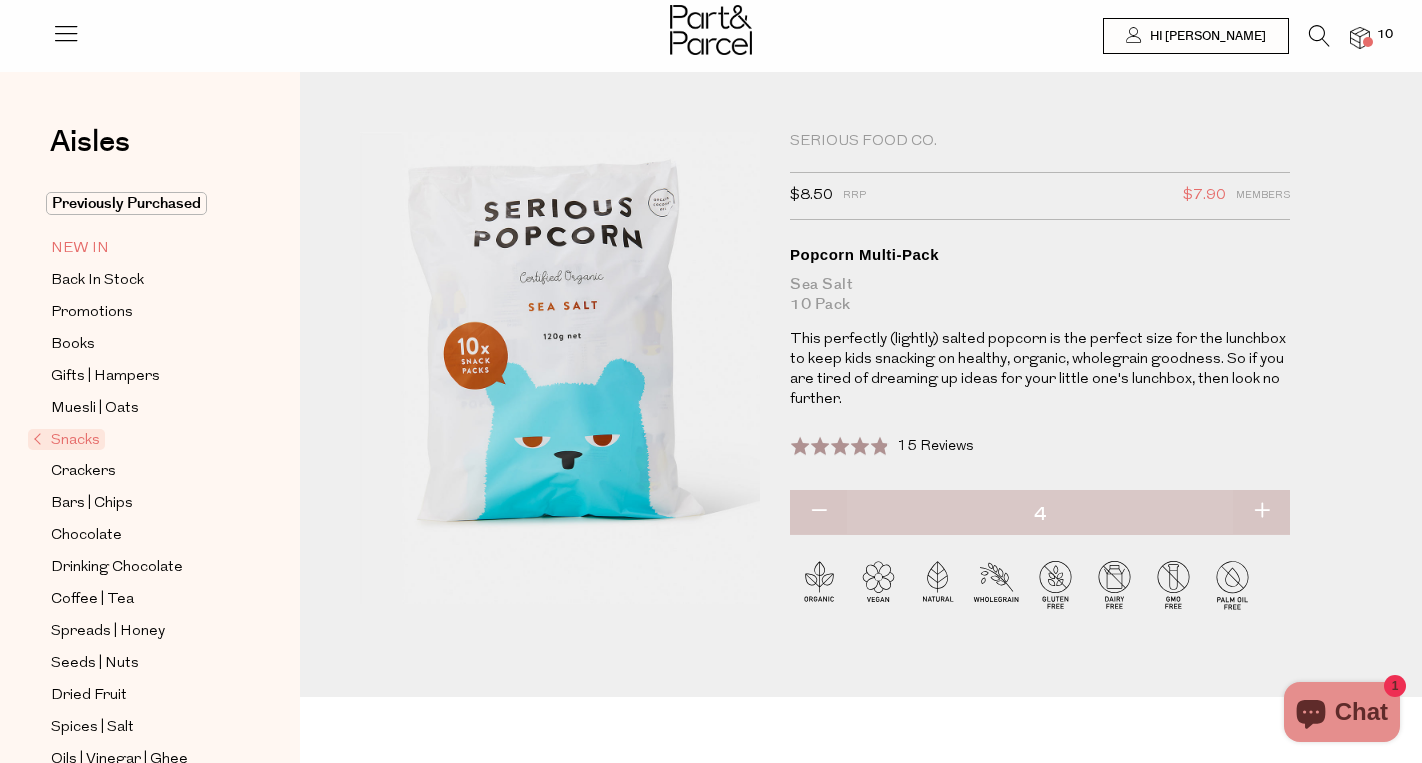 click on "NEW IN" at bounding box center [80, 249] 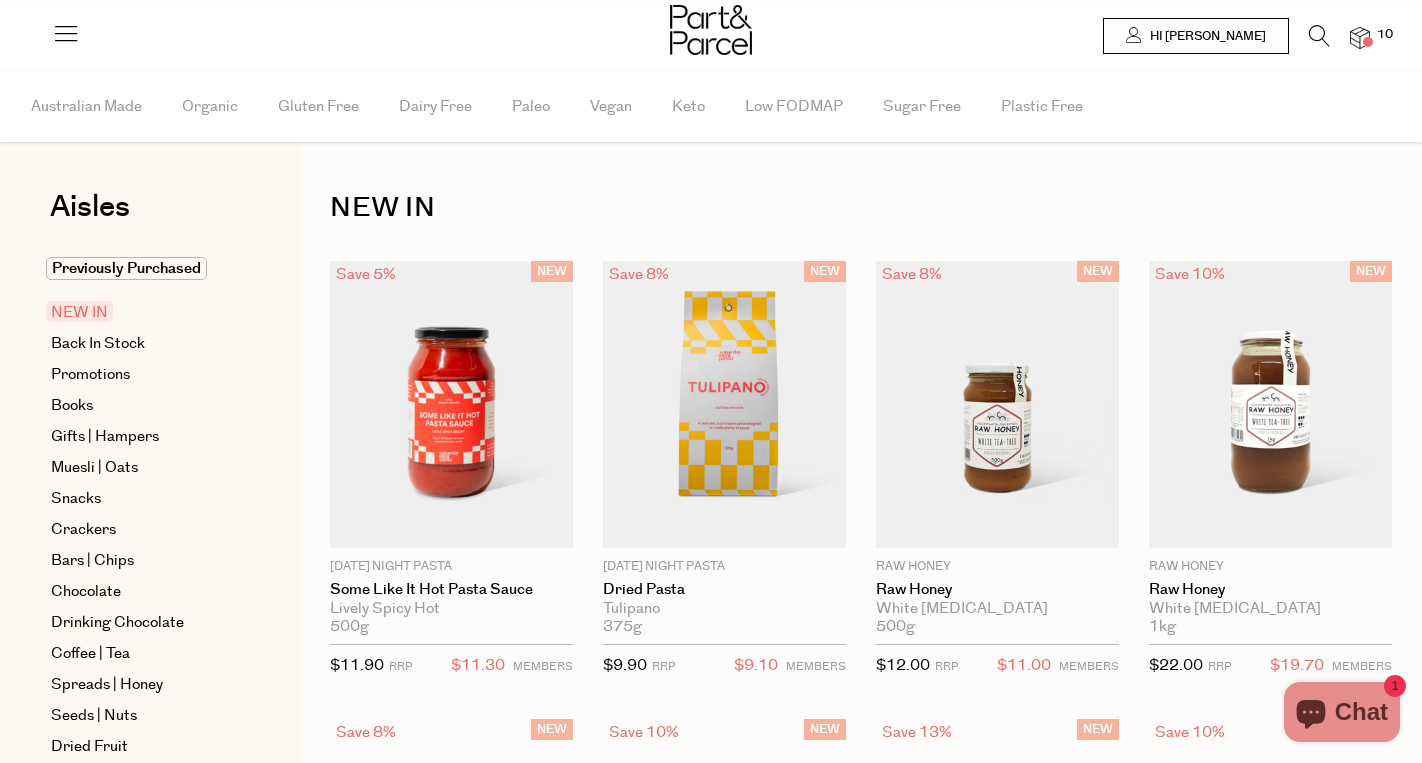 scroll, scrollTop: 0, scrollLeft: 0, axis: both 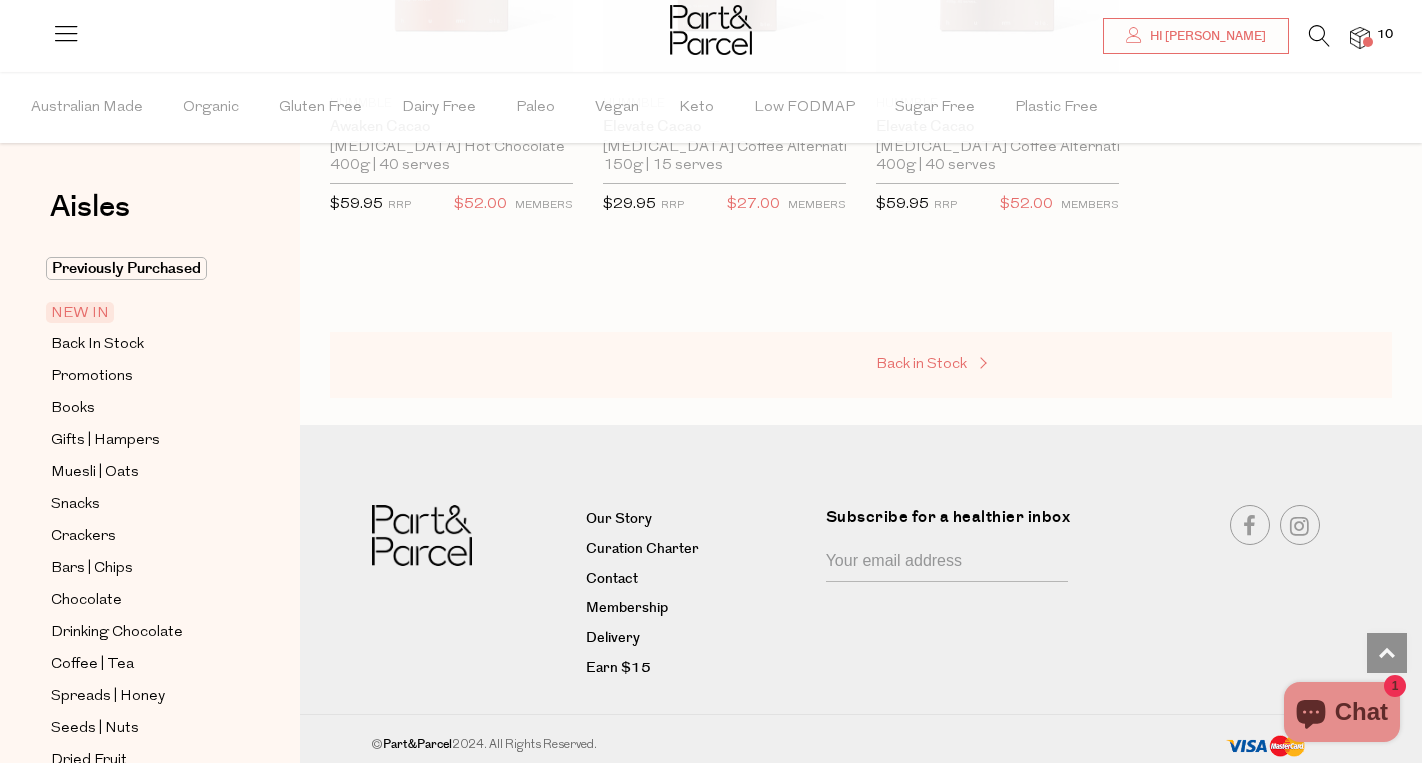 click on "Back in Stock" at bounding box center [921, 364] 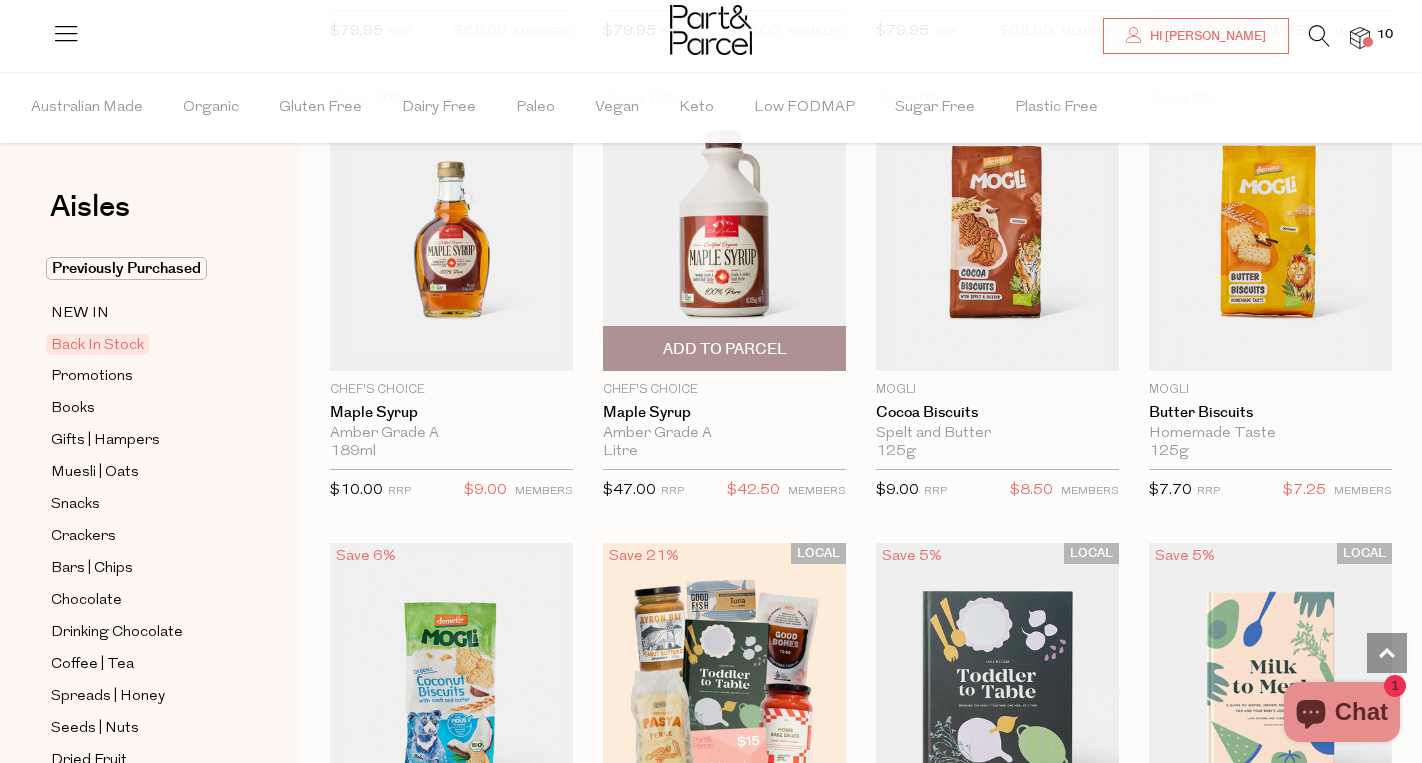 scroll, scrollTop: 586, scrollLeft: 0, axis: vertical 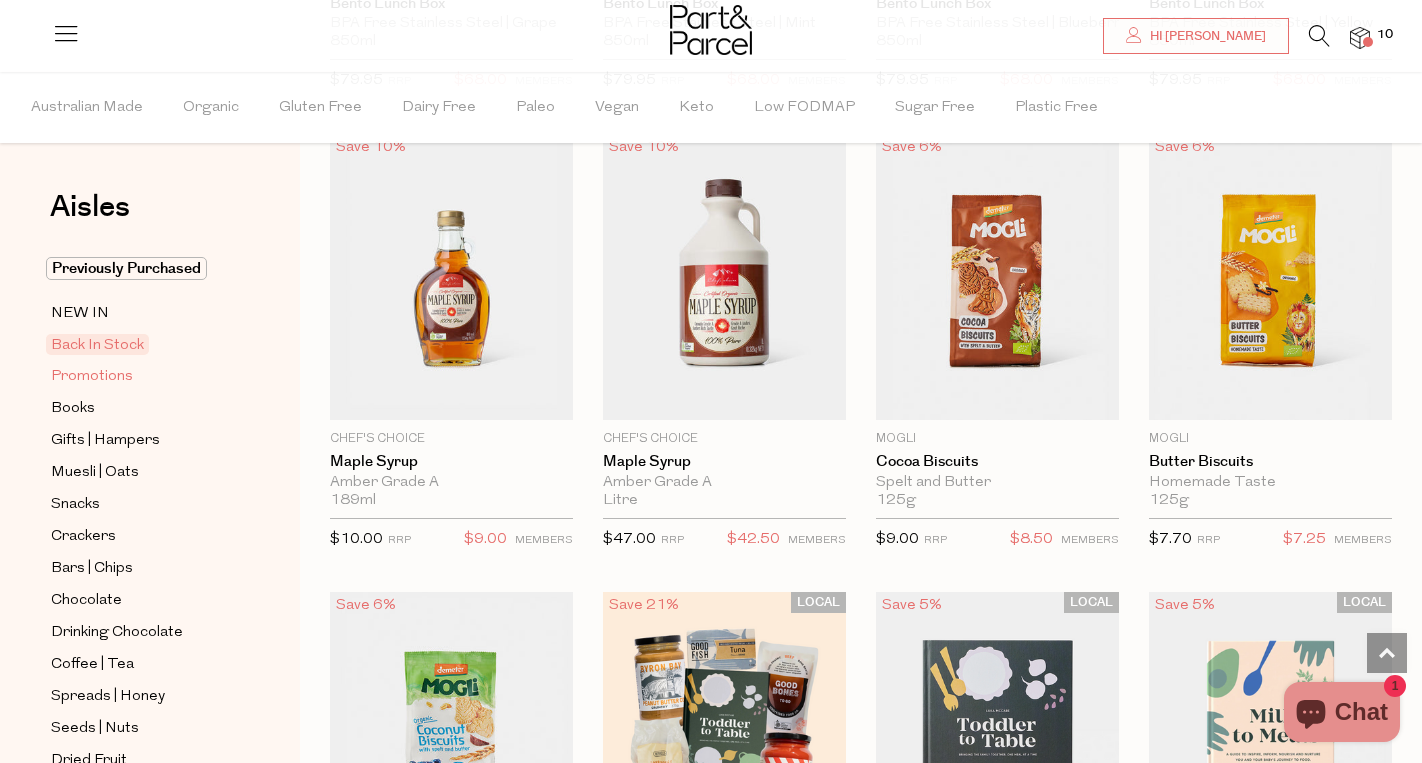 click on "Promotions" at bounding box center (92, 377) 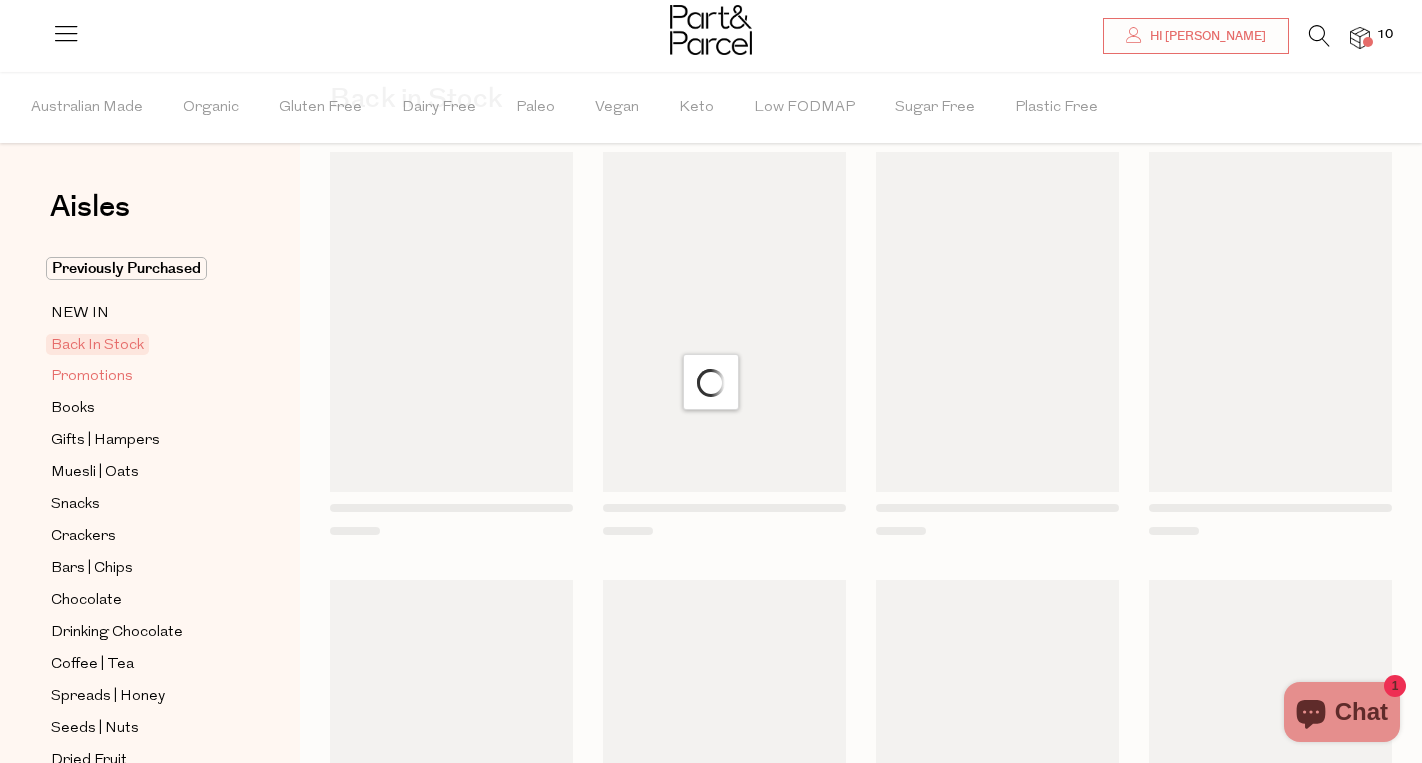 scroll, scrollTop: 0, scrollLeft: 0, axis: both 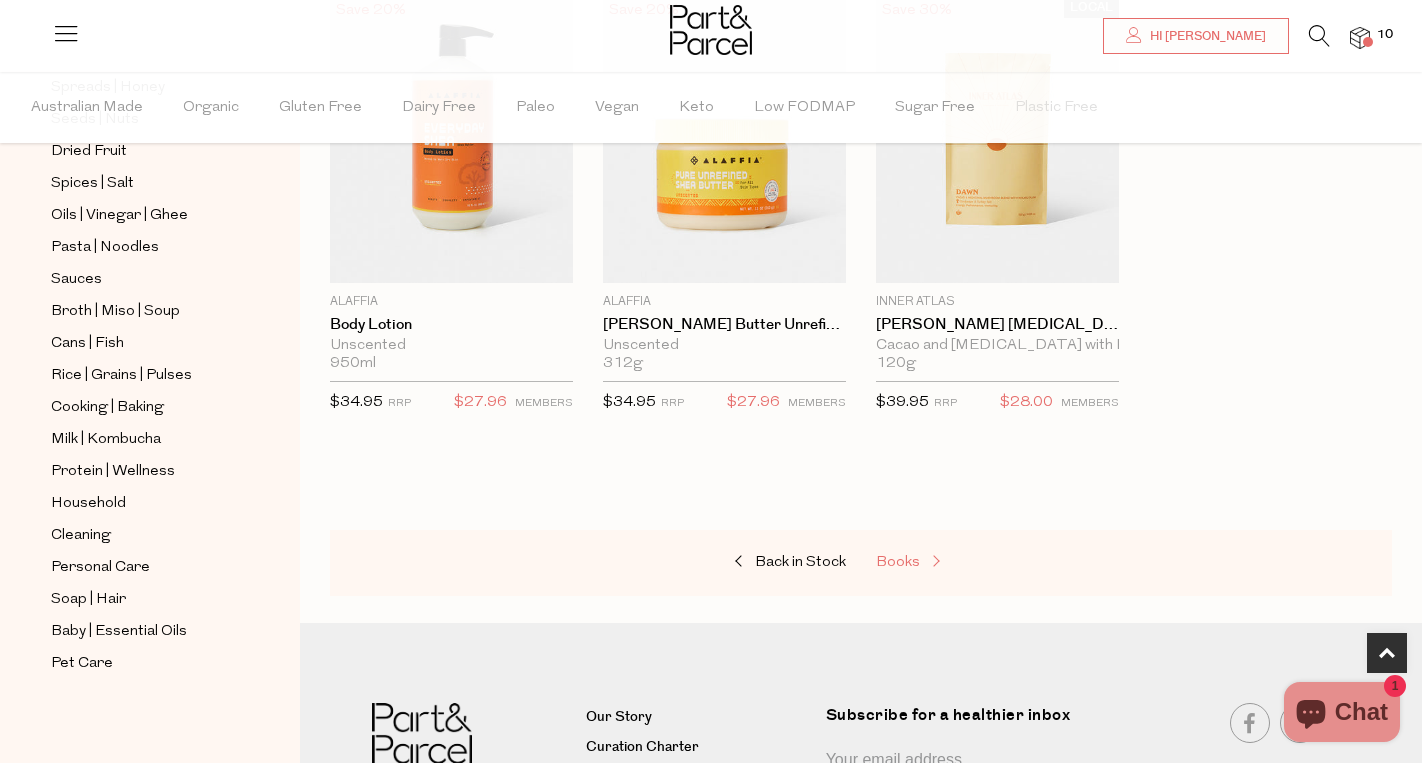 click on "Books" at bounding box center [898, 562] 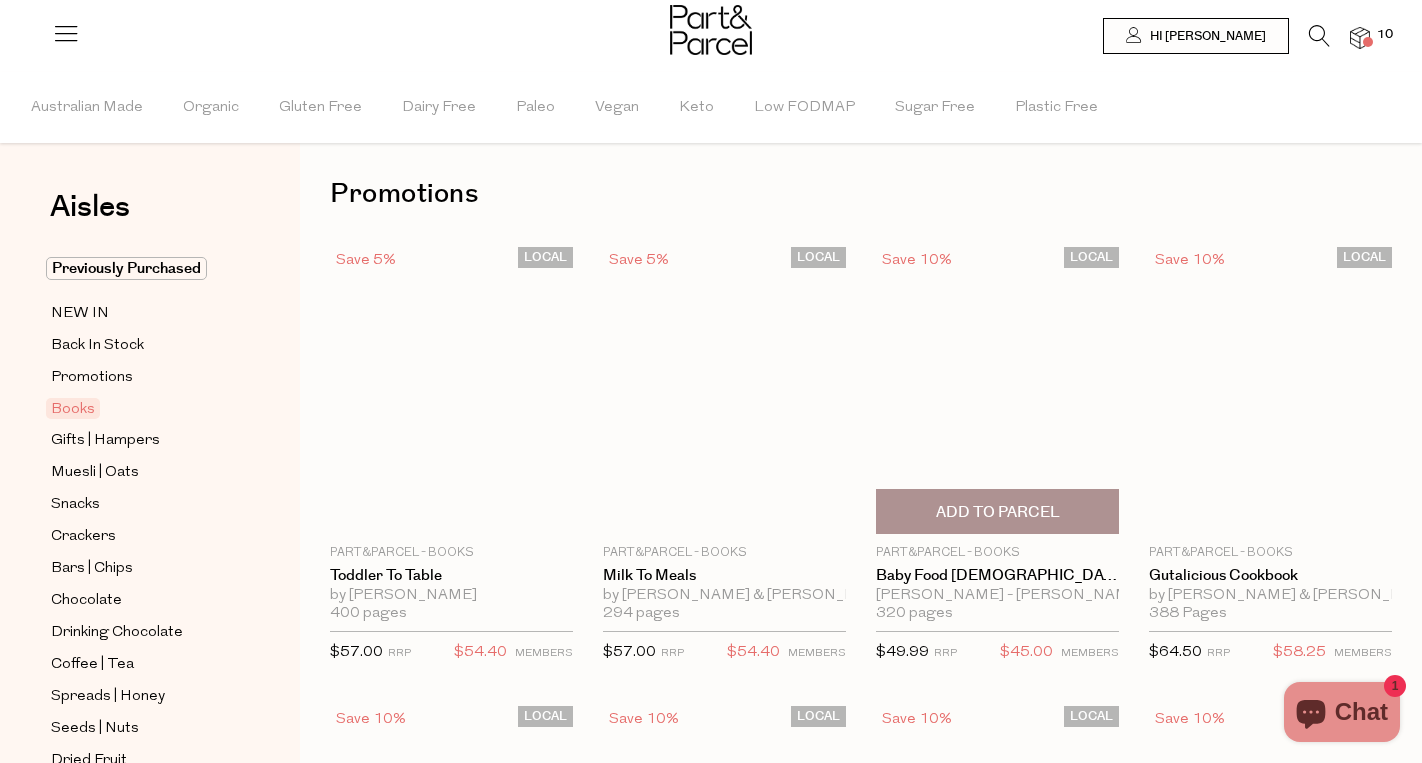 scroll, scrollTop: 0, scrollLeft: 0, axis: both 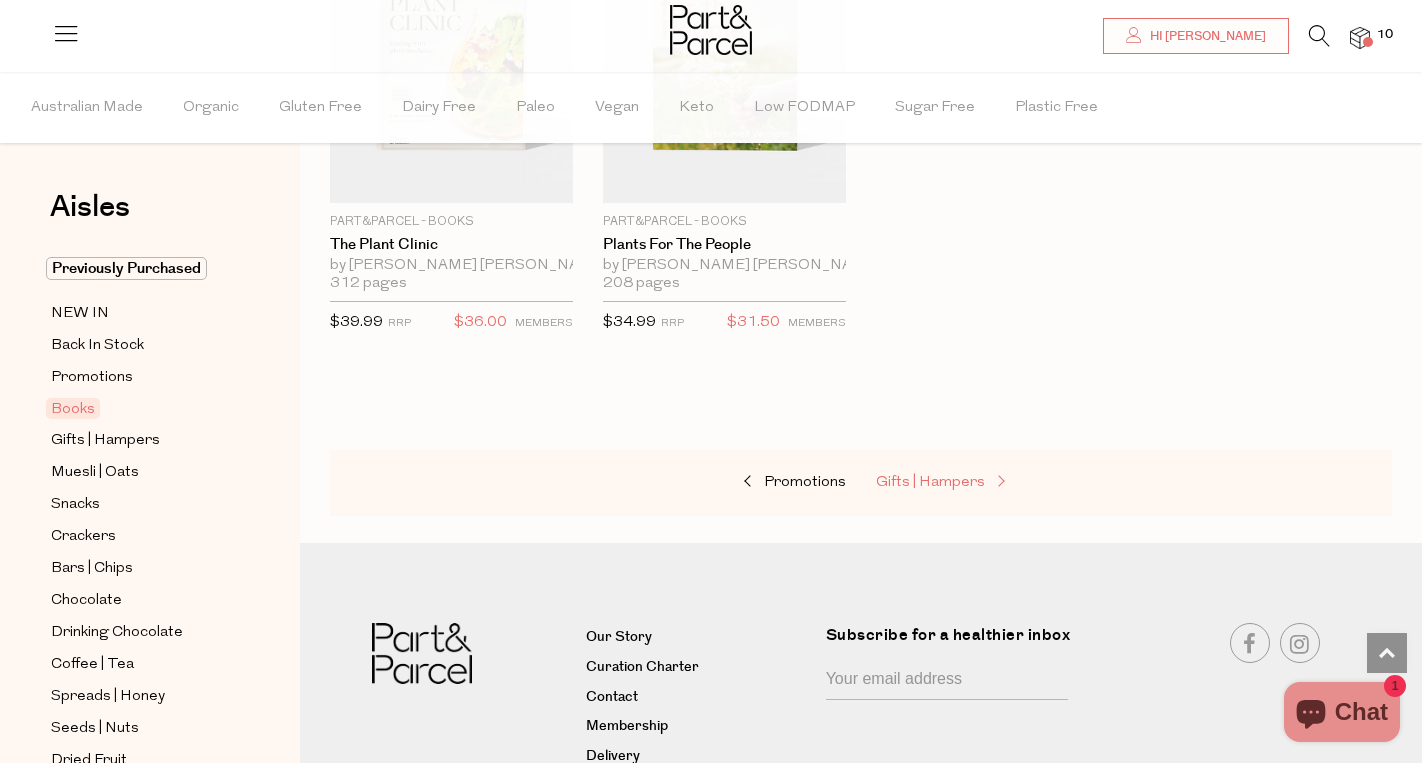 click on "Gifts | Hampers" at bounding box center [930, 482] 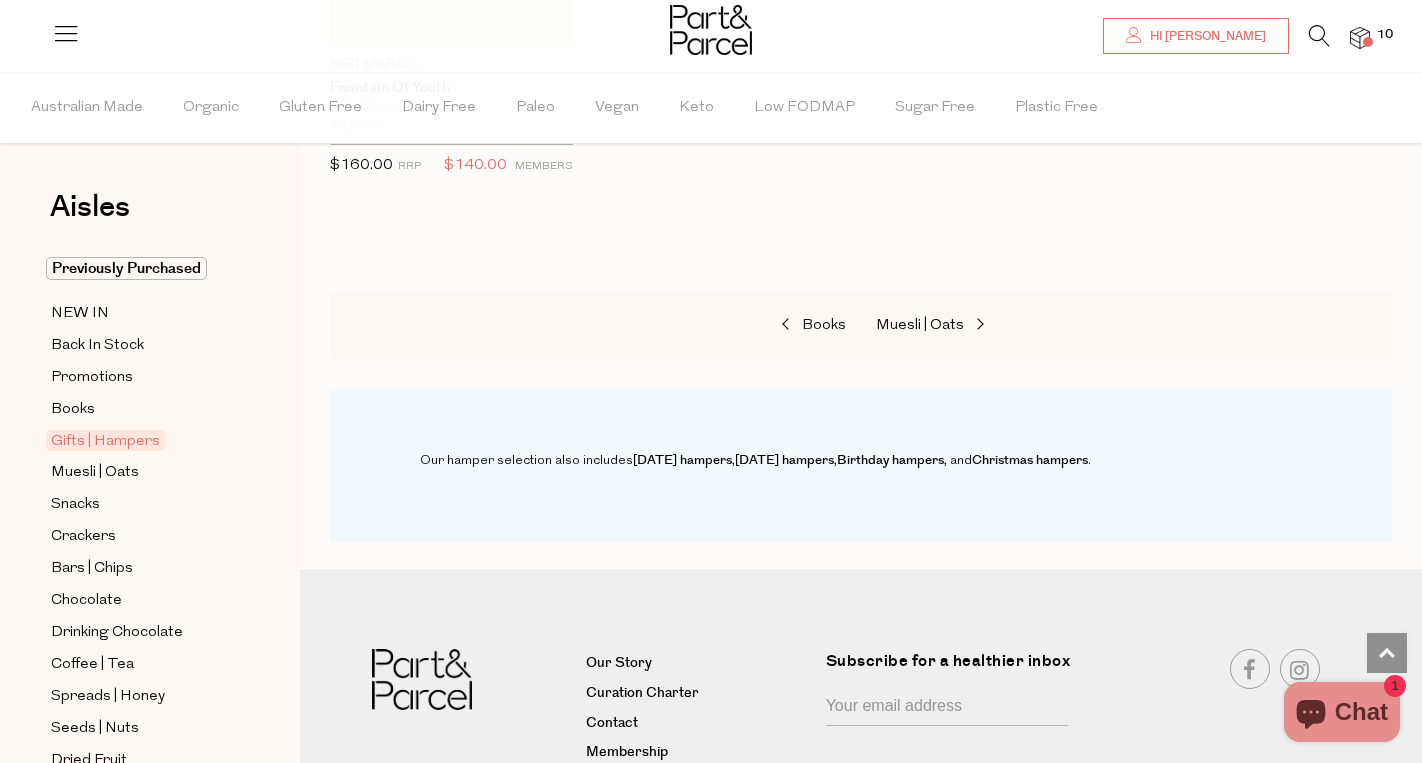 scroll, scrollTop: 1433, scrollLeft: 0, axis: vertical 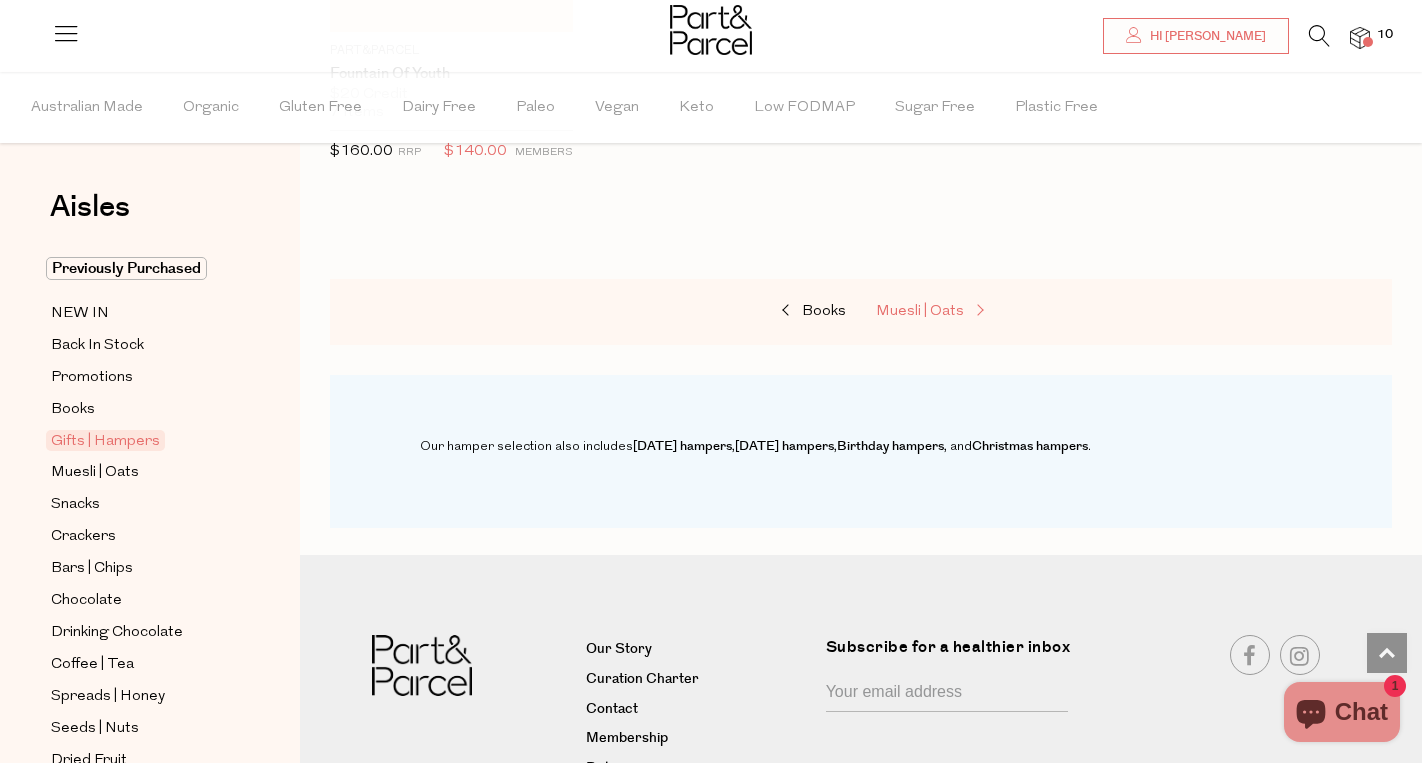 click on "Muesli | Oats" at bounding box center (920, 311) 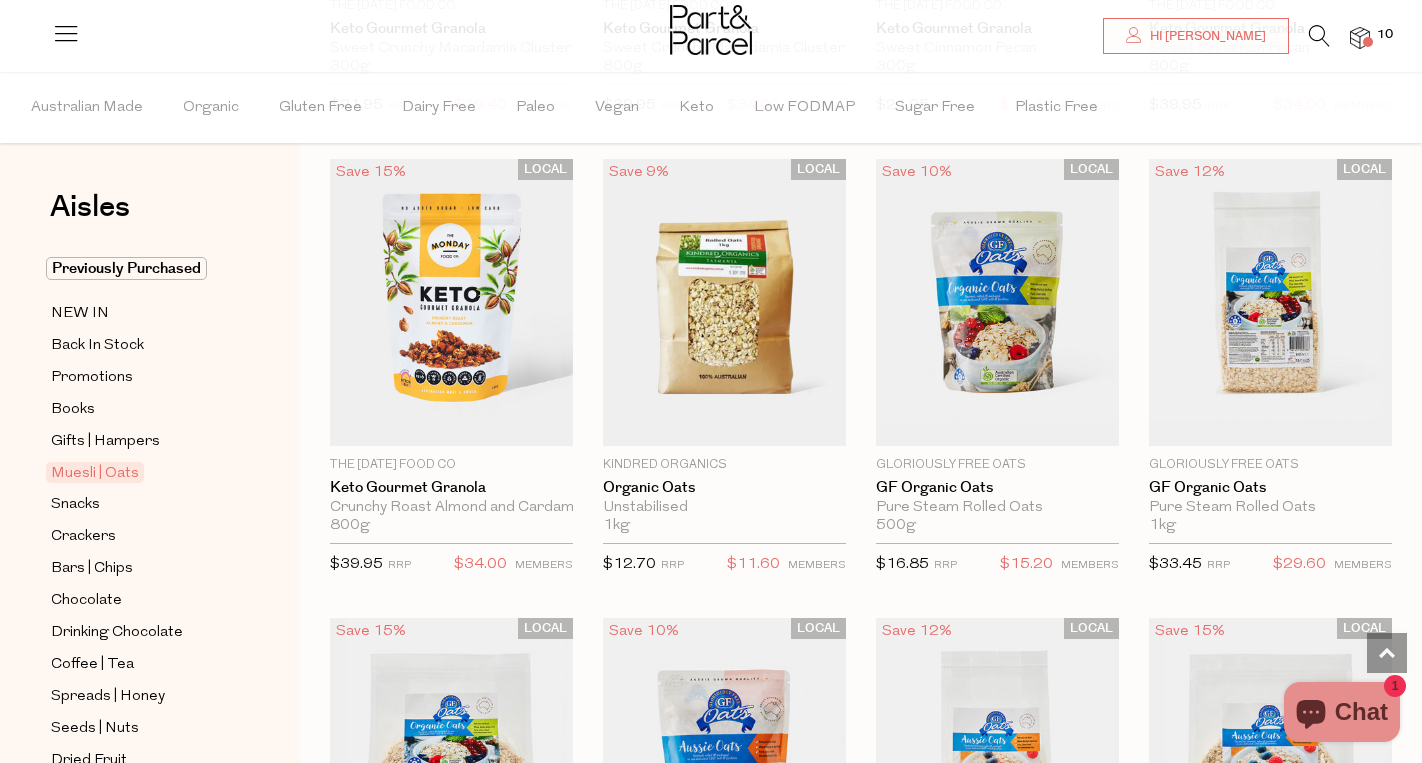 scroll, scrollTop: 3311, scrollLeft: 0, axis: vertical 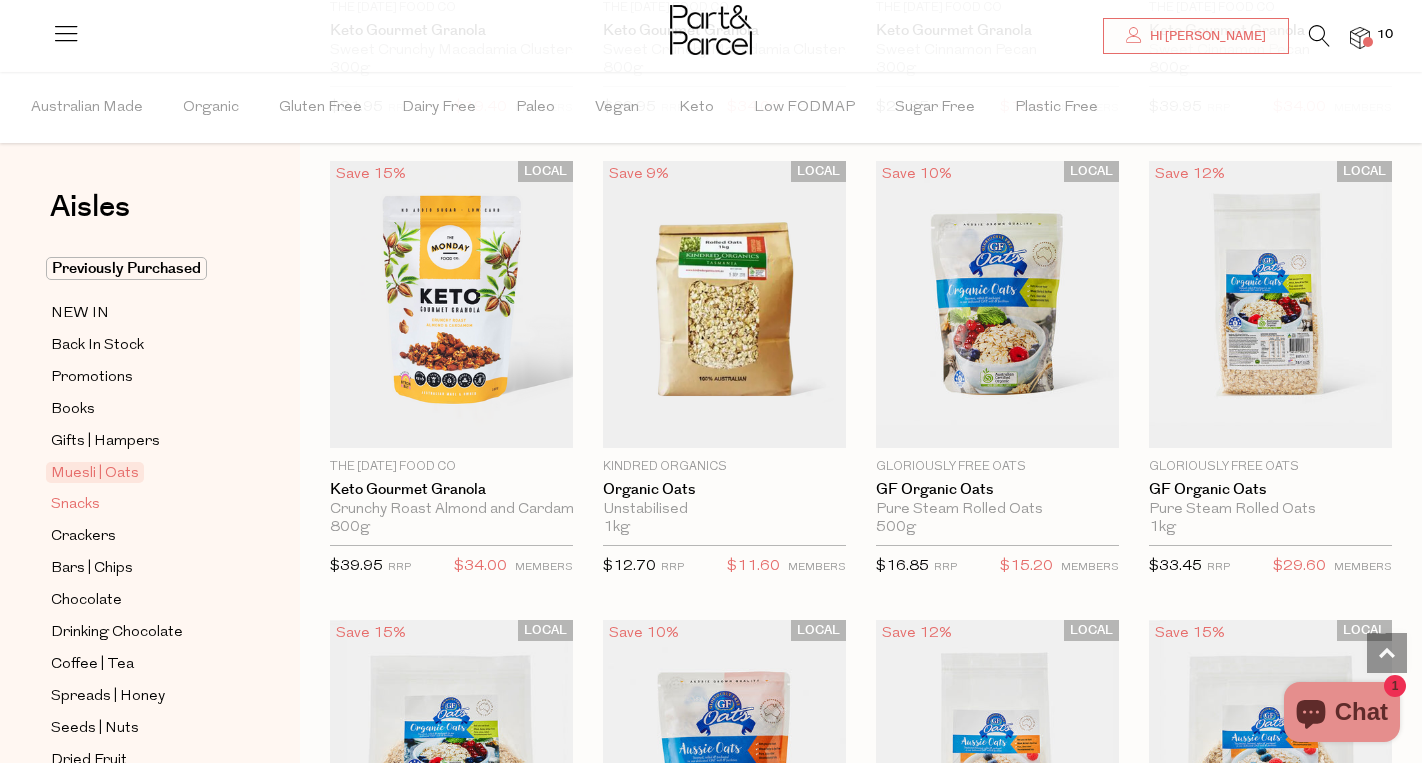 click on "Snacks" at bounding box center [75, 505] 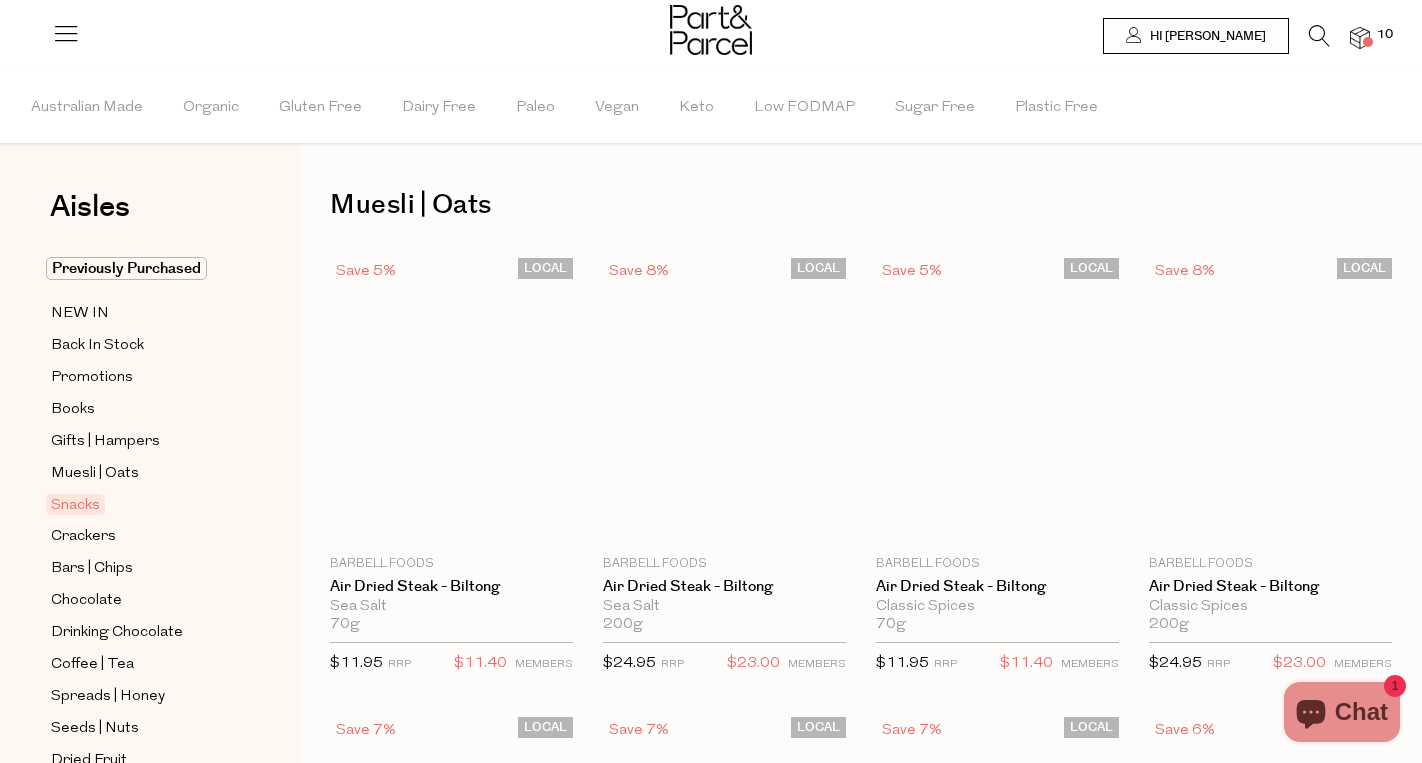 scroll, scrollTop: 0, scrollLeft: 0, axis: both 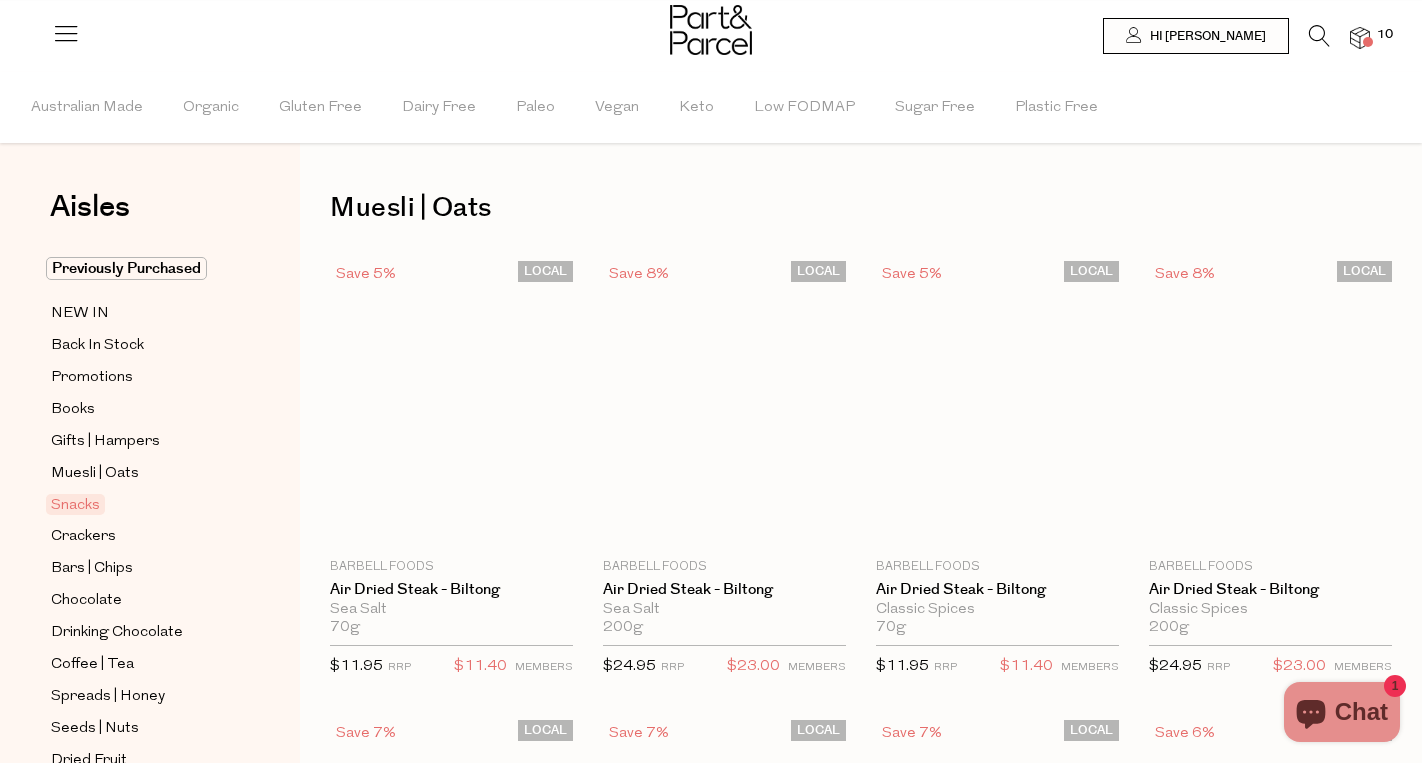type on "4" 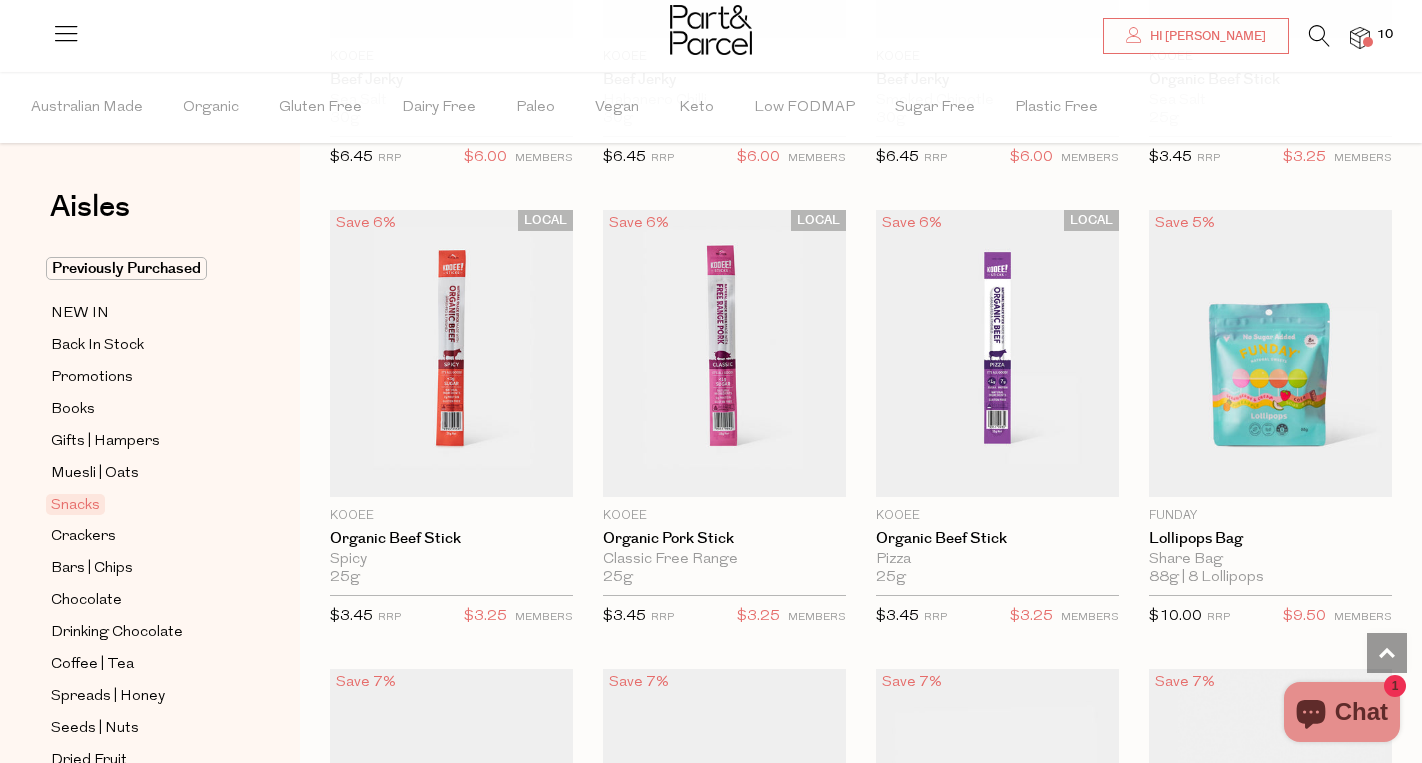 scroll, scrollTop: 949, scrollLeft: 0, axis: vertical 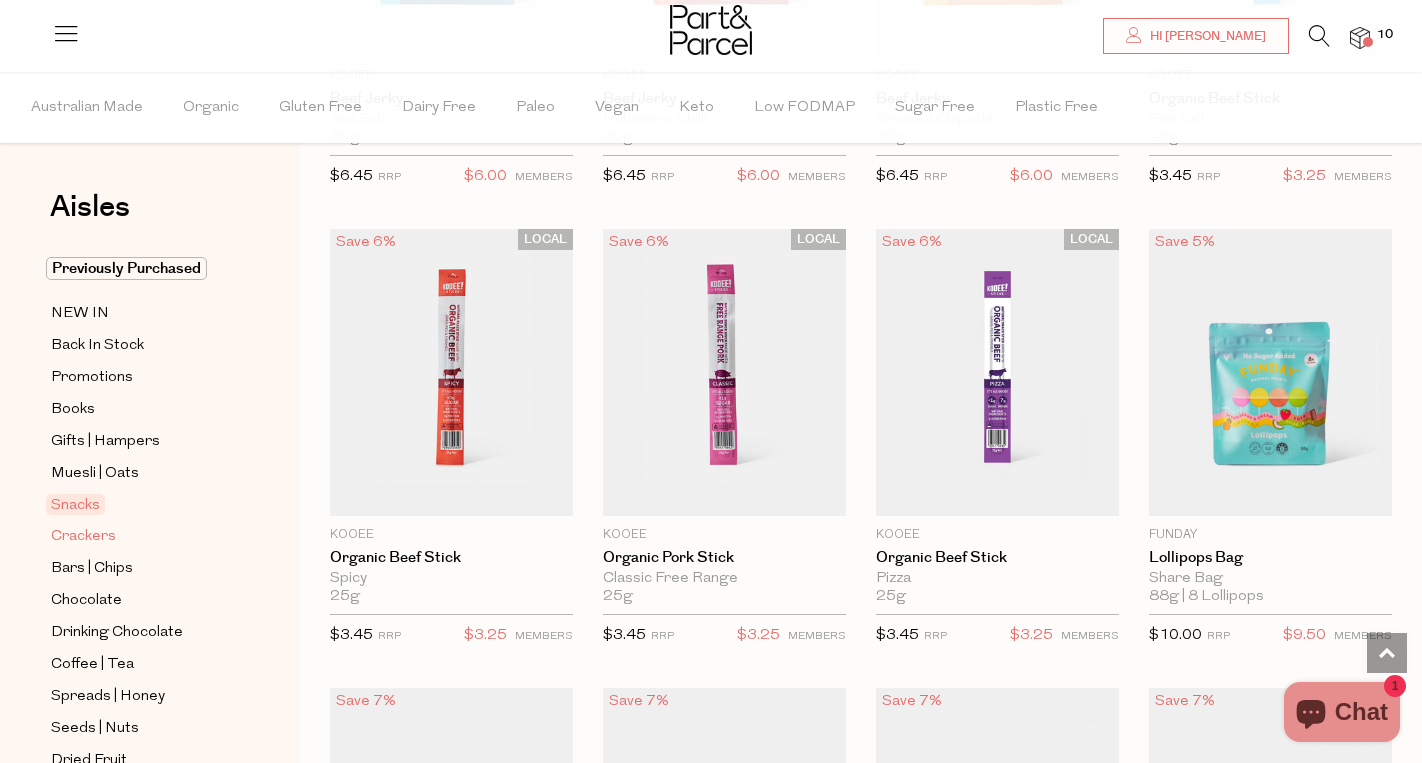 click on "Crackers" at bounding box center [83, 537] 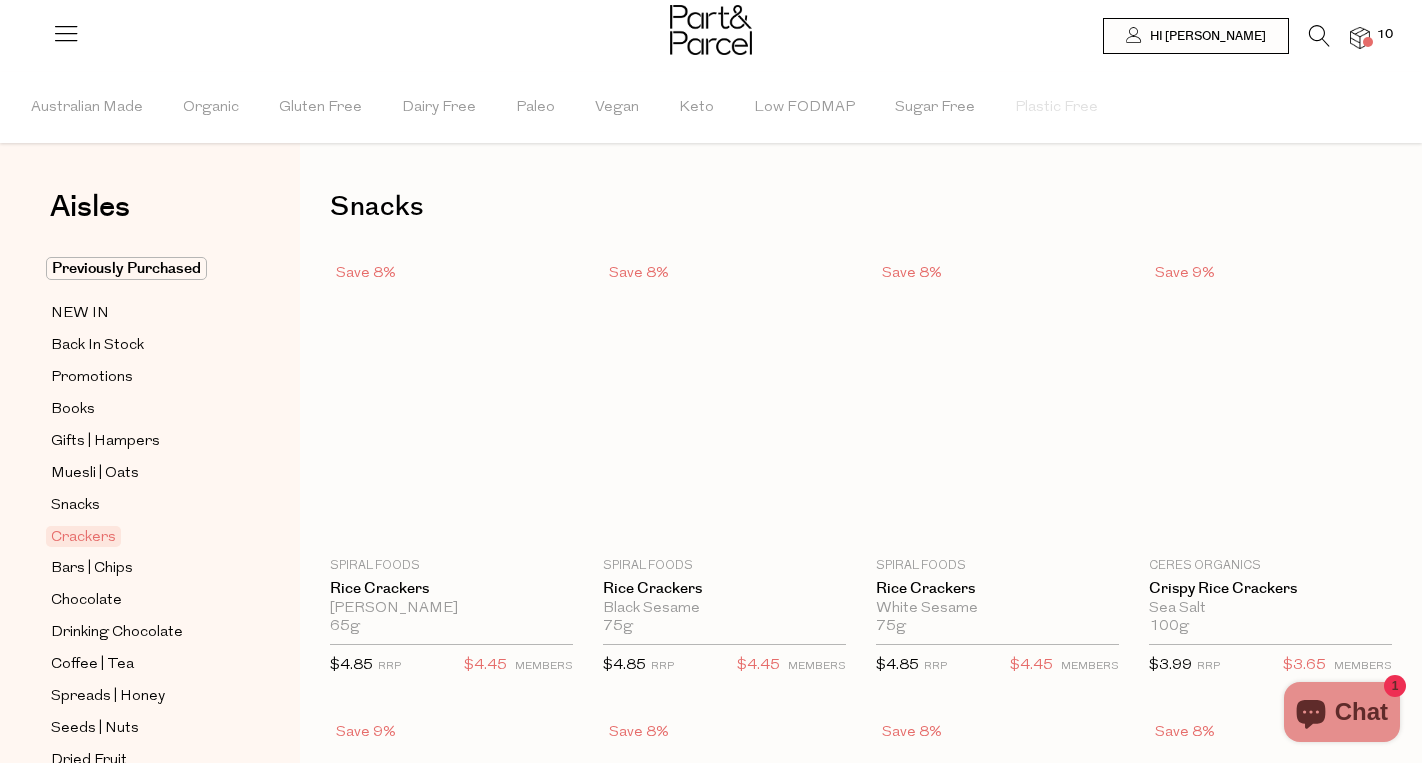 scroll, scrollTop: 0, scrollLeft: 0, axis: both 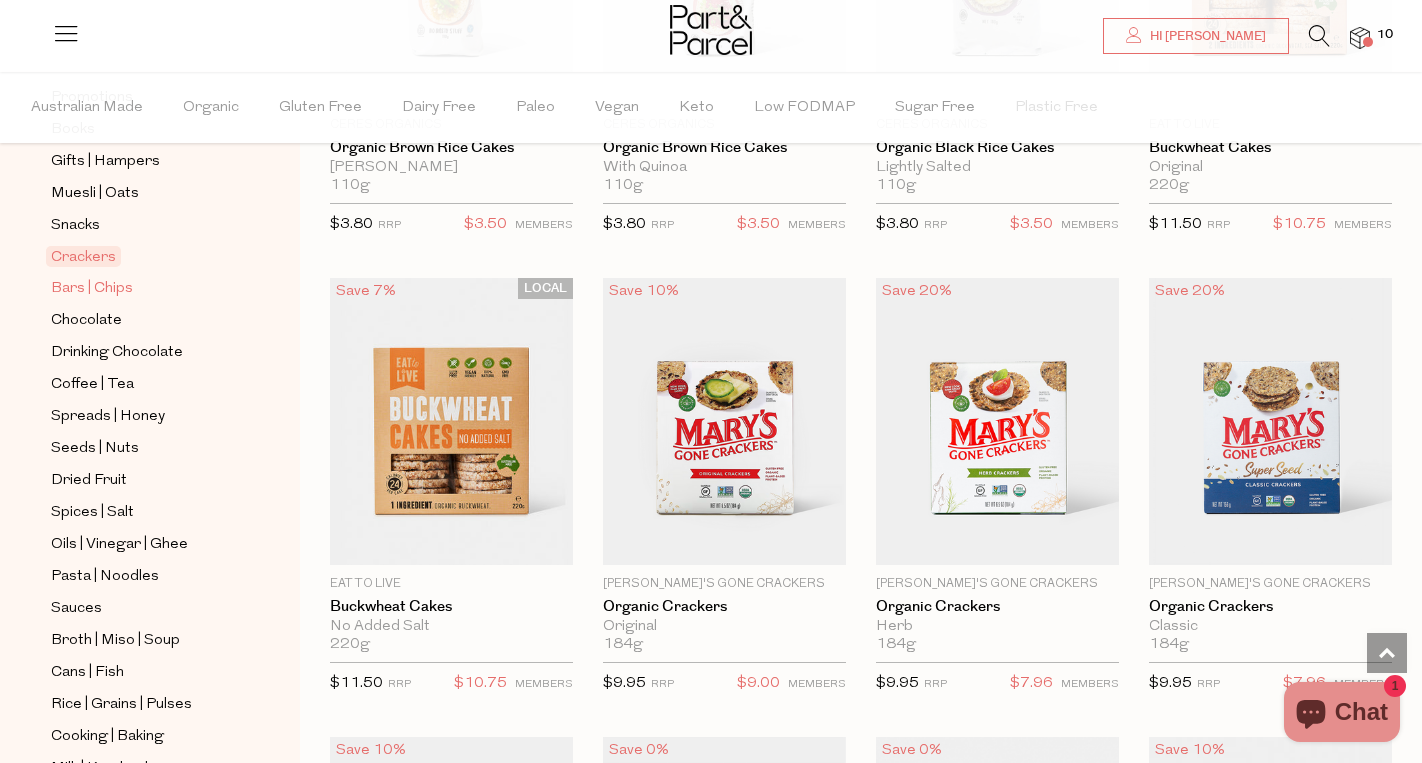 click on "Bars | Chips" at bounding box center (92, 289) 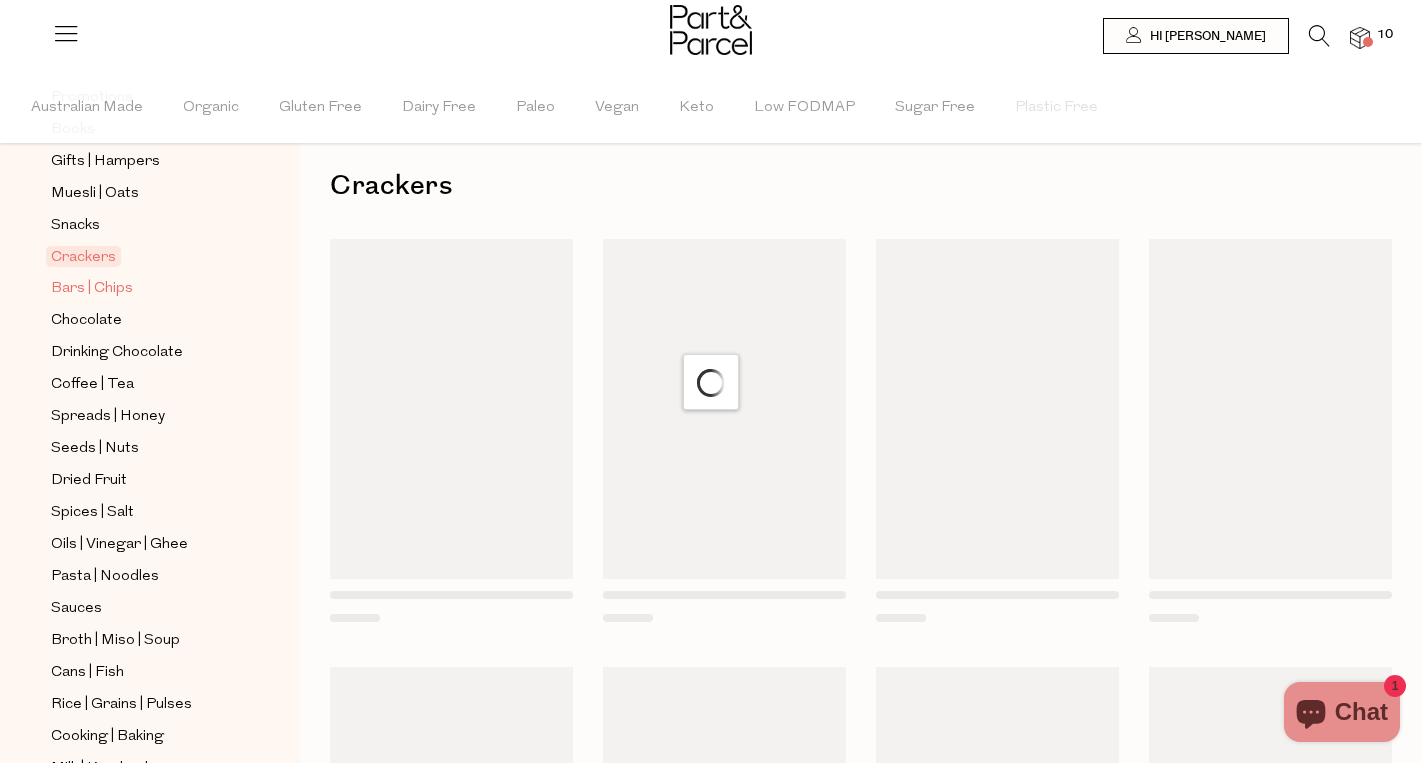 scroll, scrollTop: 0, scrollLeft: 0, axis: both 